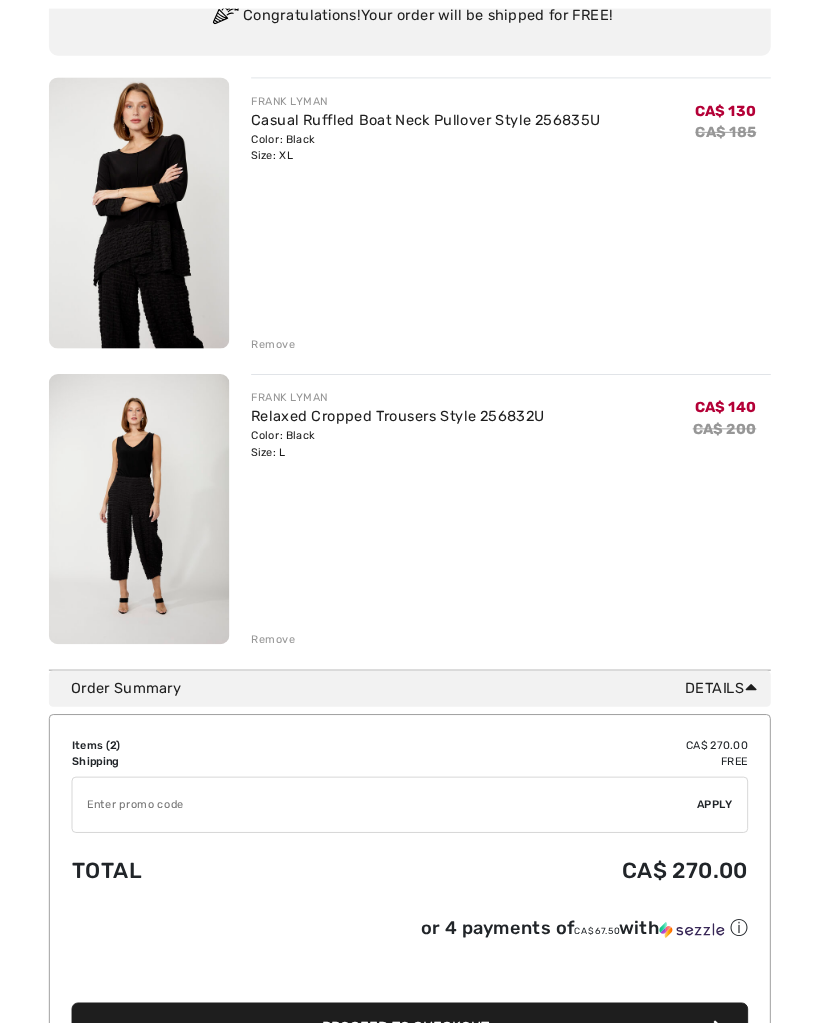 scroll, scrollTop: 210, scrollLeft: 0, axis: vertical 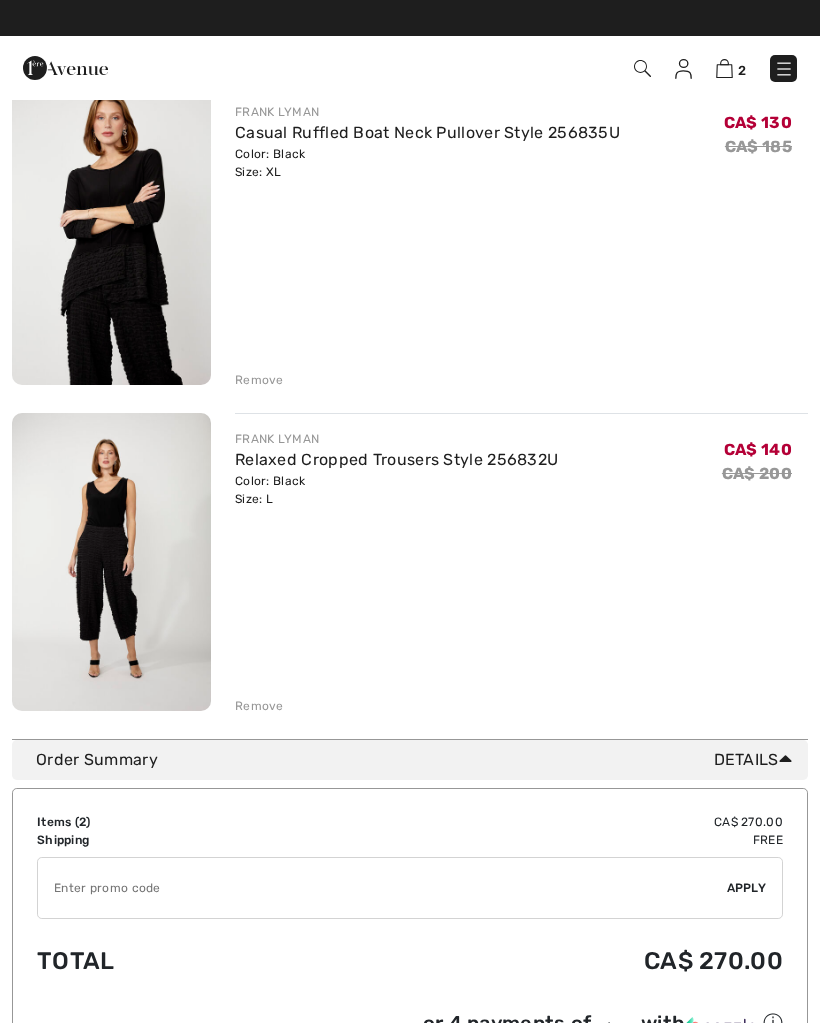click at bounding box center (111, 235) 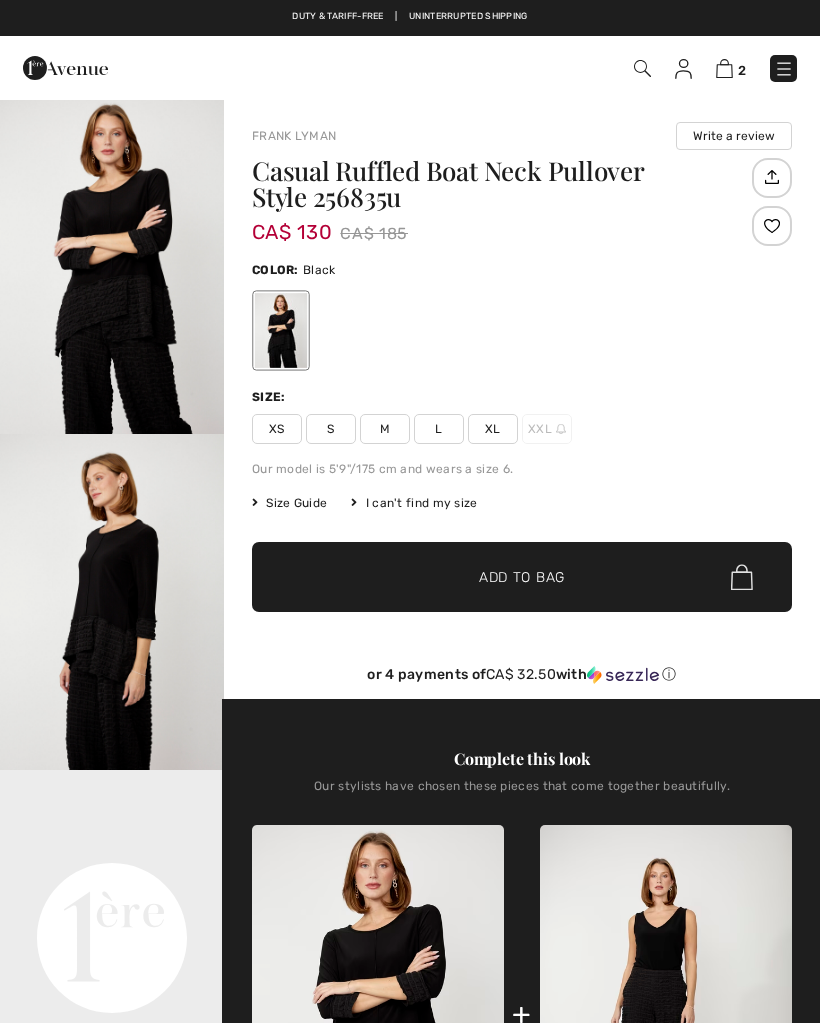 scroll, scrollTop: 0, scrollLeft: 0, axis: both 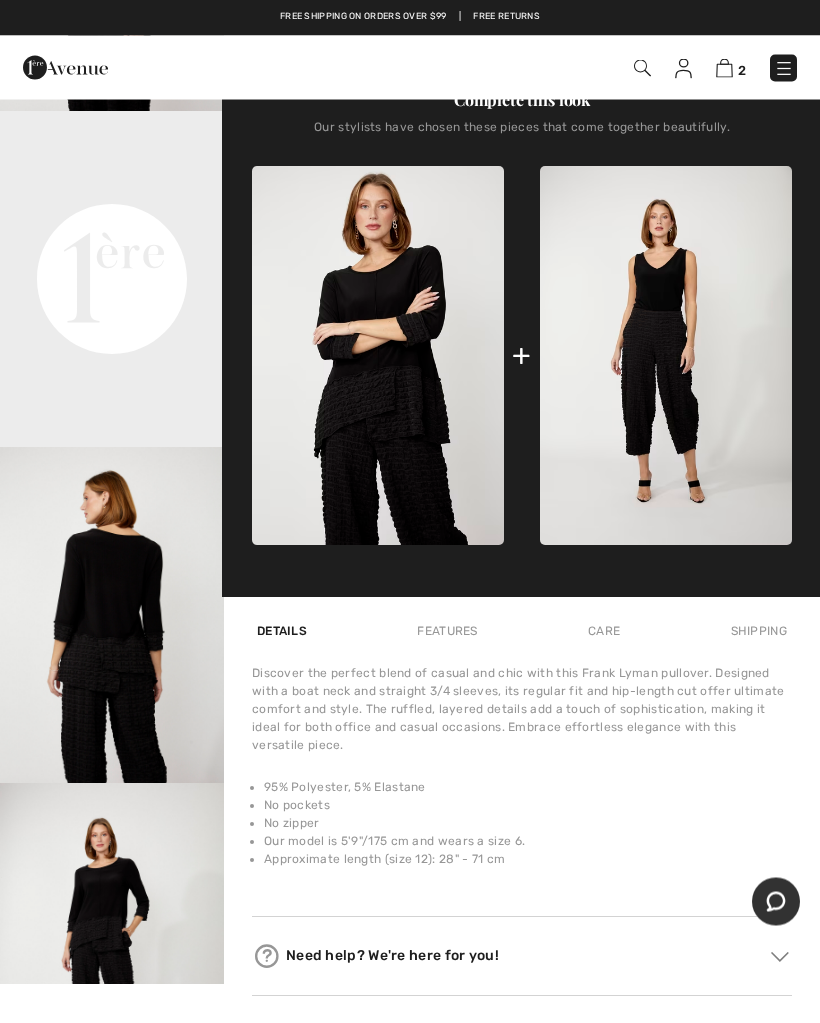 click on "Your browser does not support the video tag." at bounding box center [112, 168] 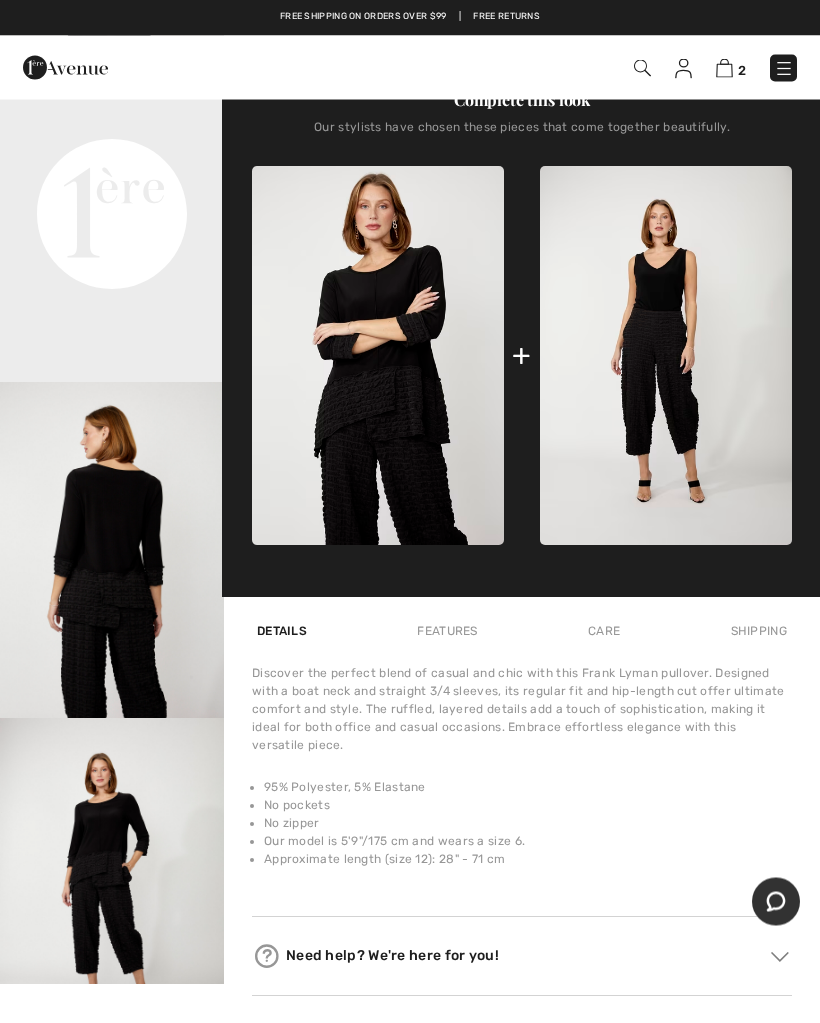 scroll, scrollTop: 86, scrollLeft: 0, axis: vertical 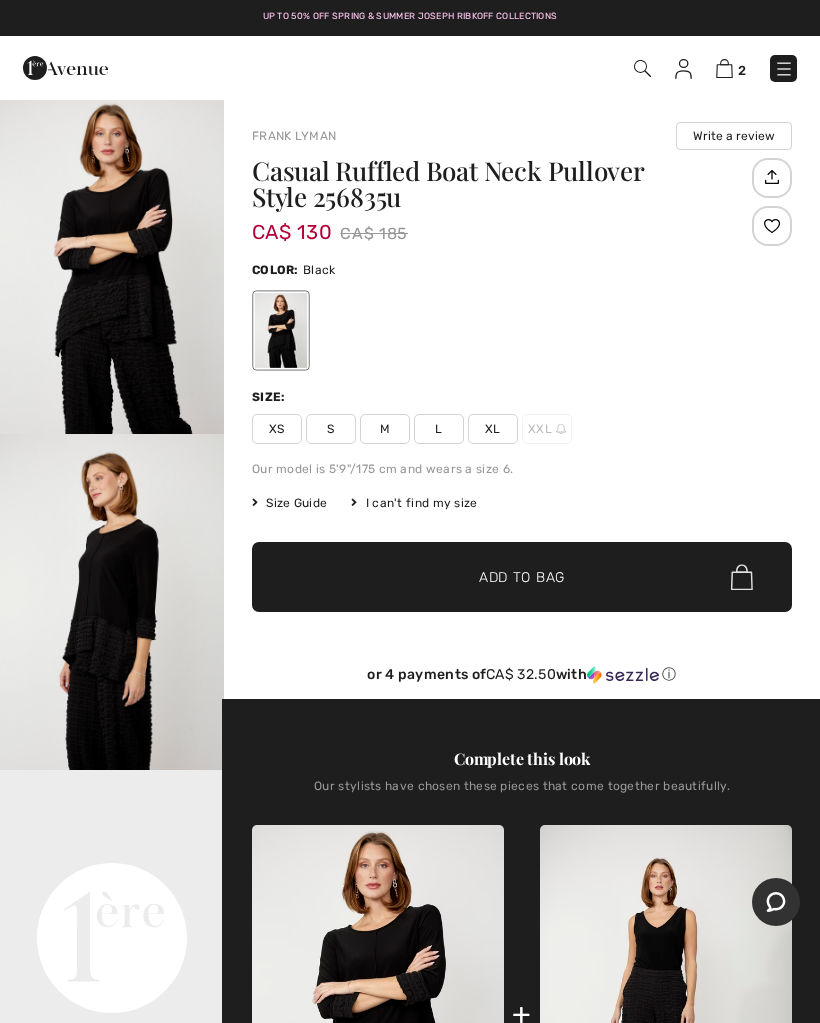 click at bounding box center [724, 68] 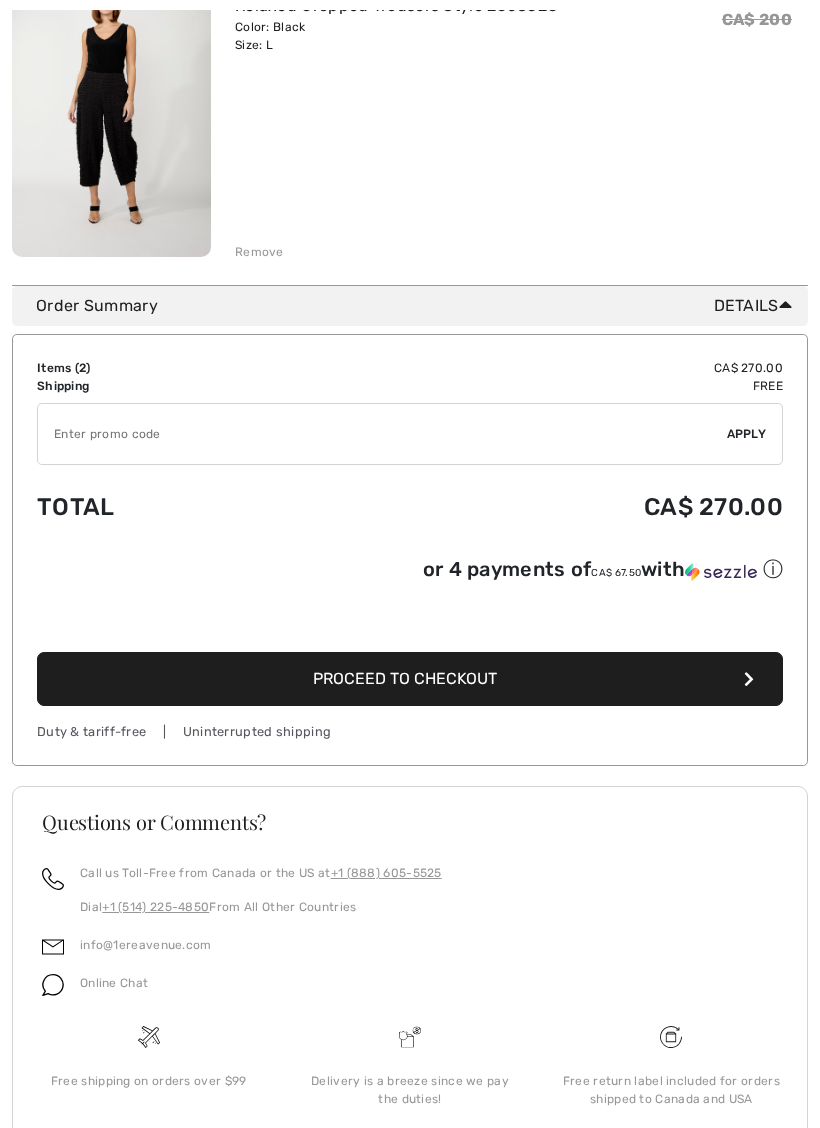 scroll, scrollTop: 748, scrollLeft: 0, axis: vertical 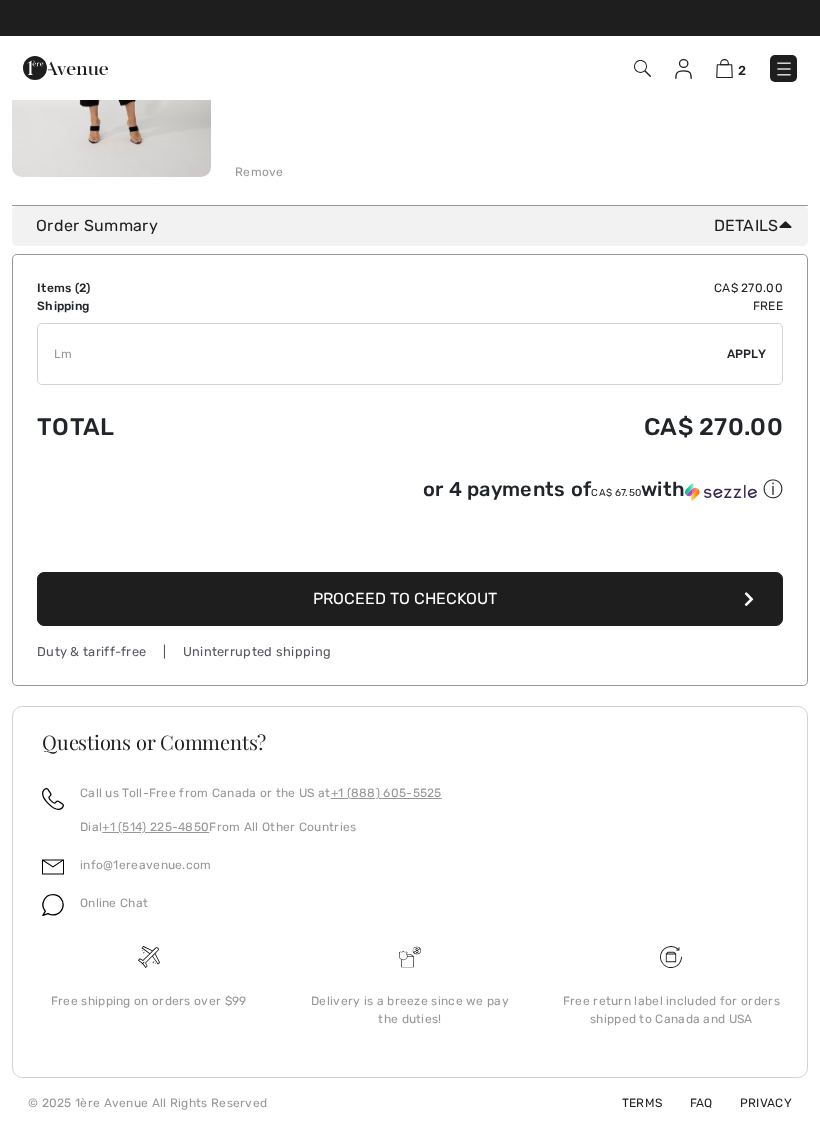 type on "LM" 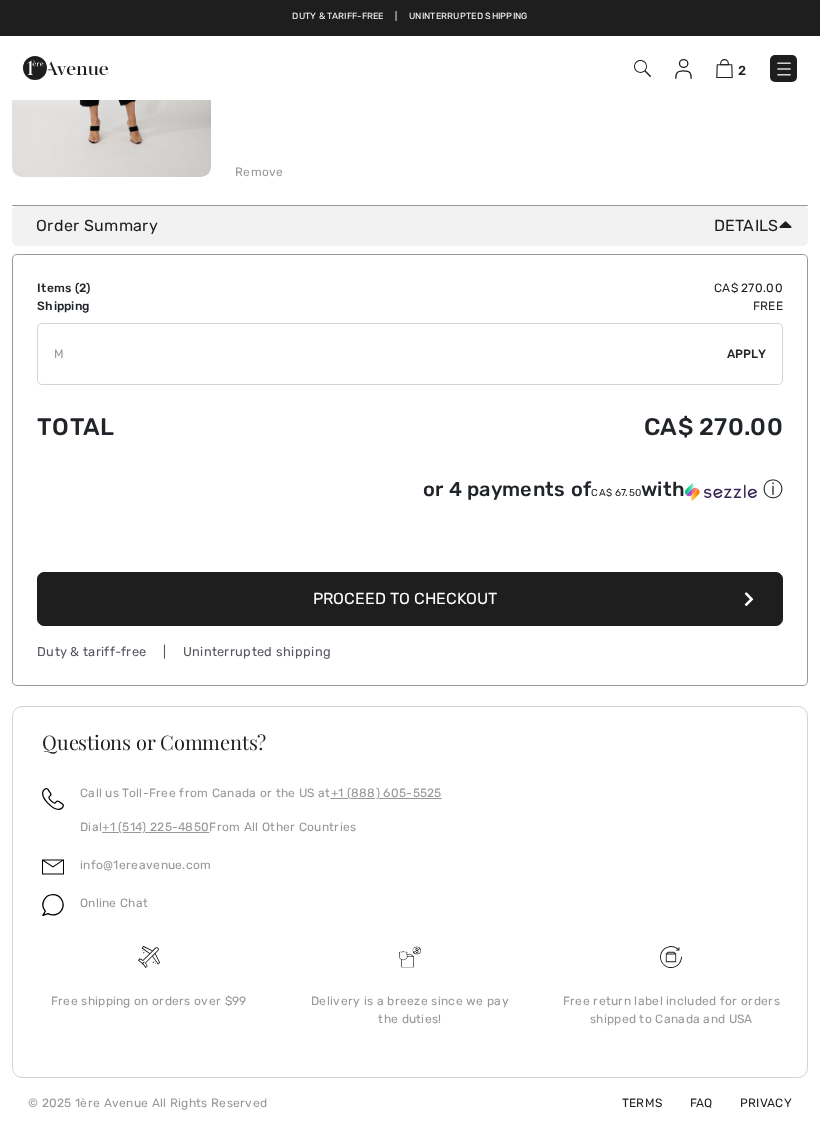 type on "M" 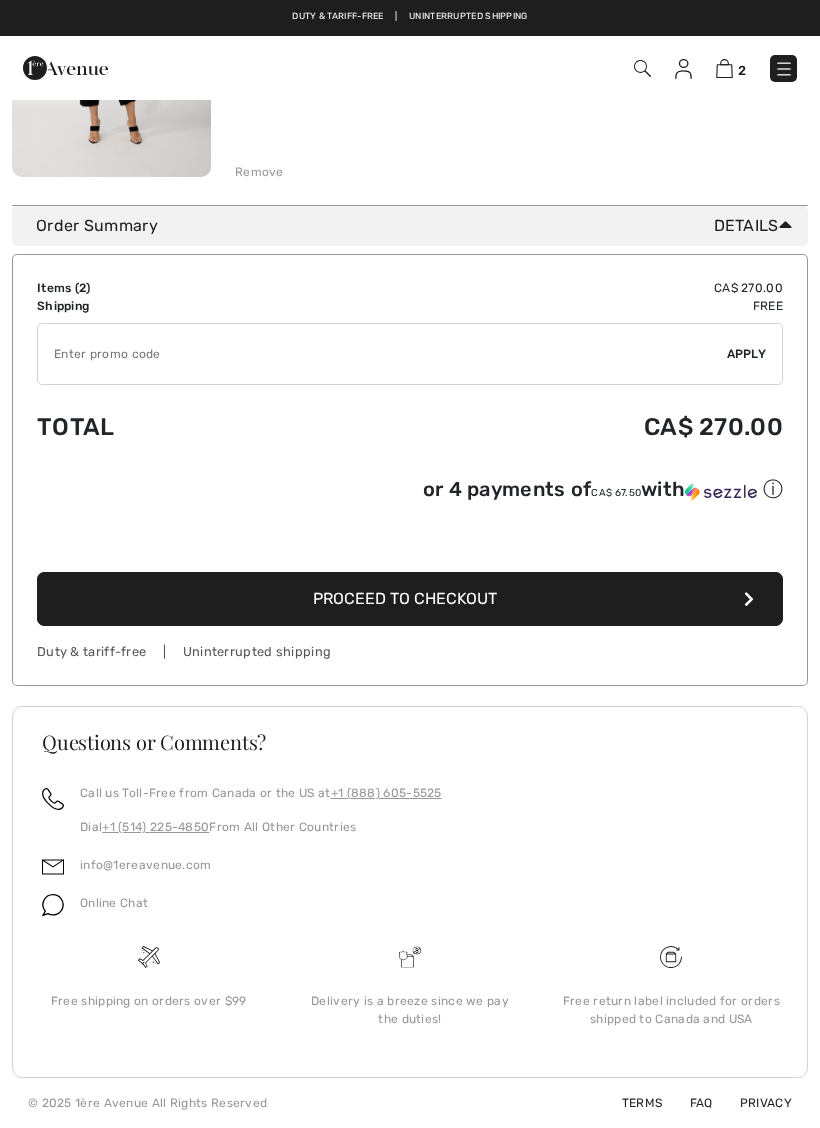 type 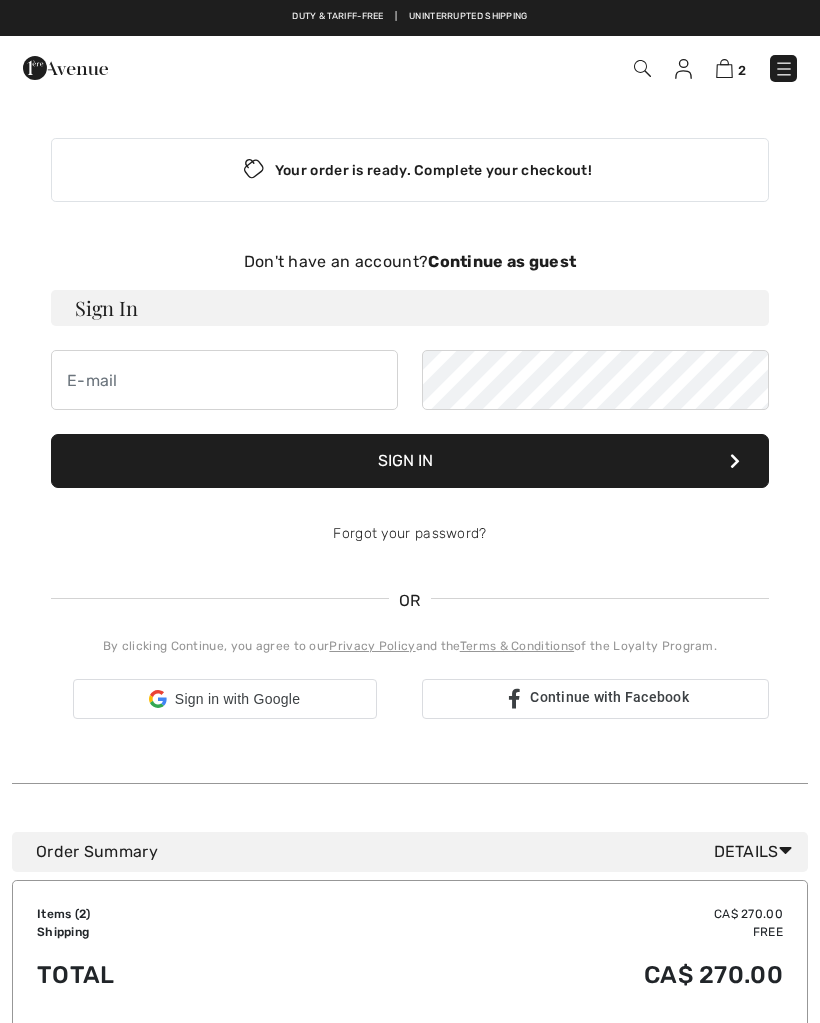 scroll, scrollTop: 0, scrollLeft: 0, axis: both 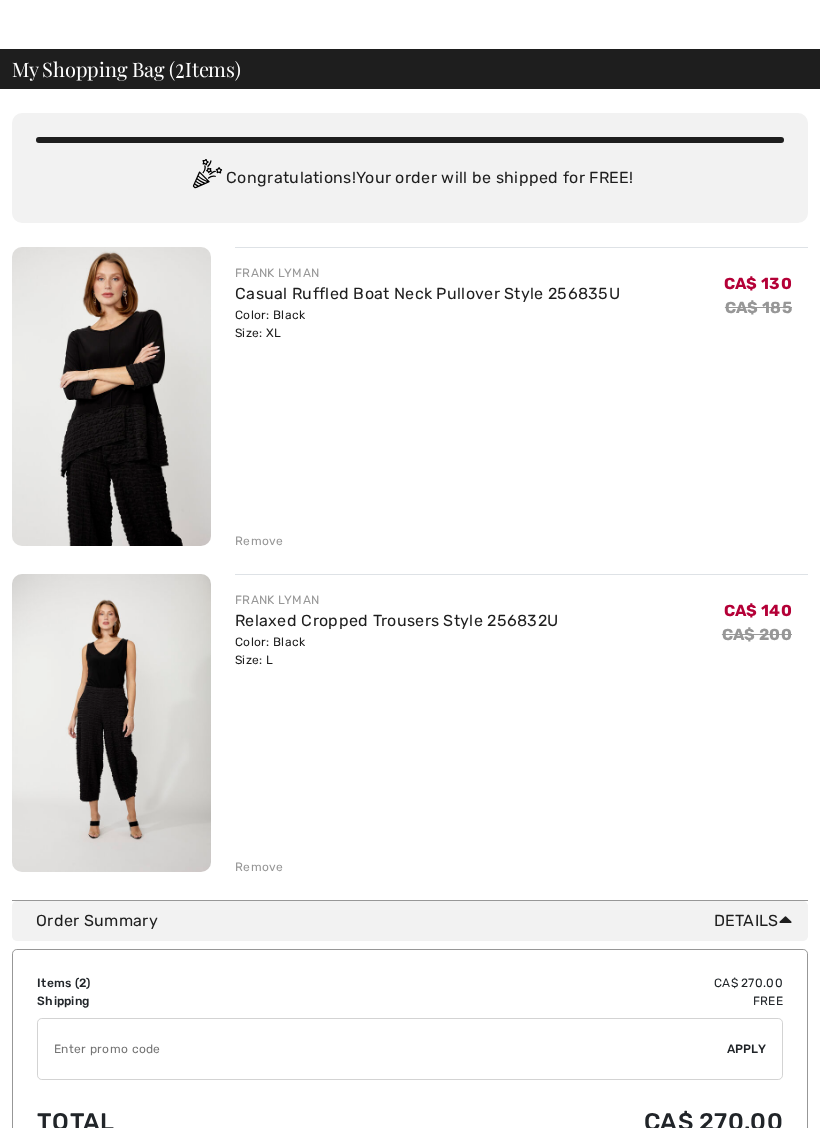 click at bounding box center (111, 396) 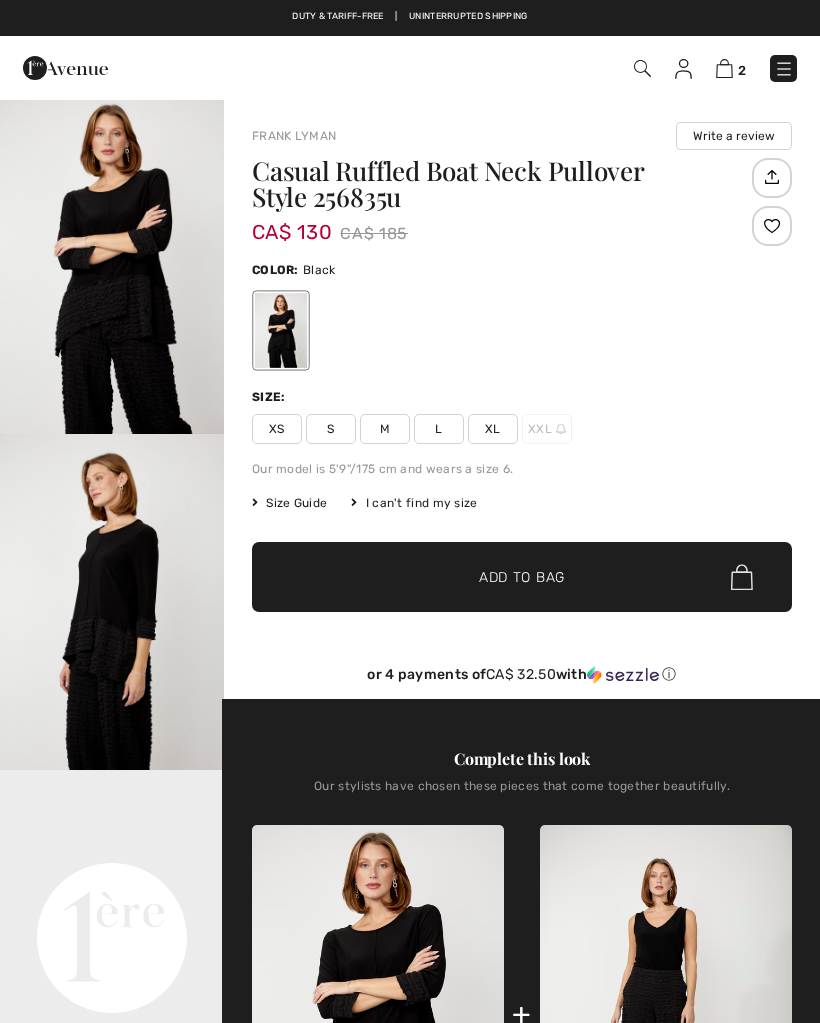 scroll, scrollTop: 0, scrollLeft: 0, axis: both 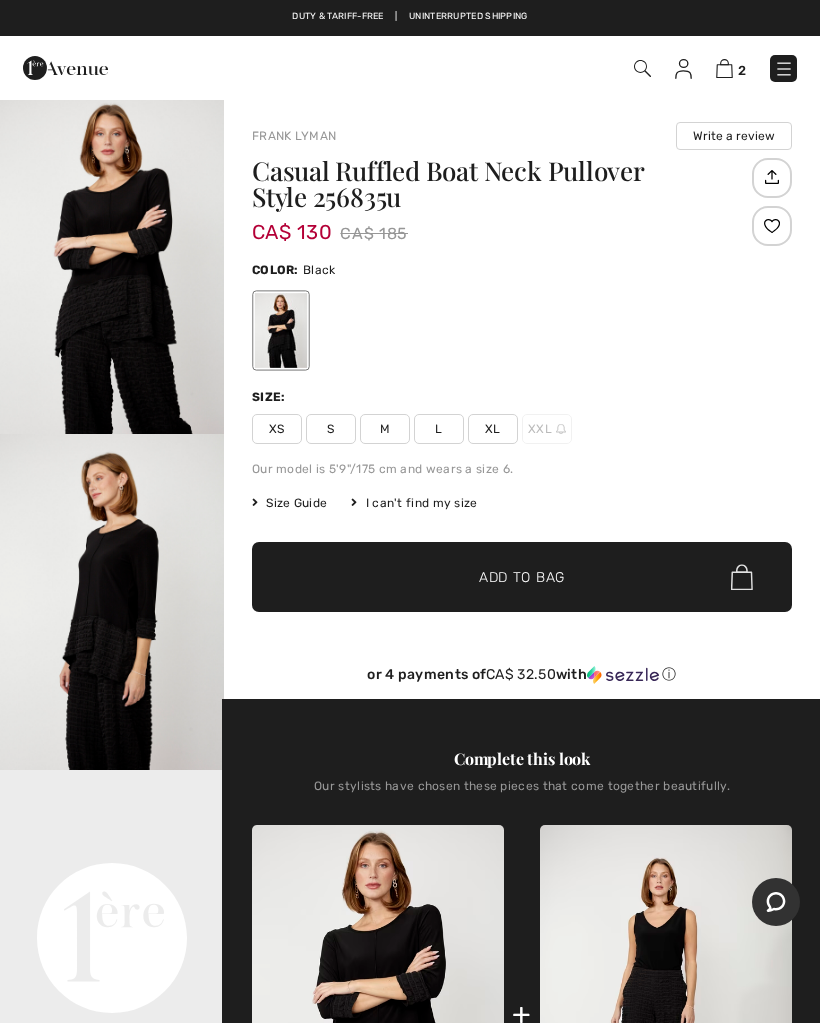 click at bounding box center [112, 266] 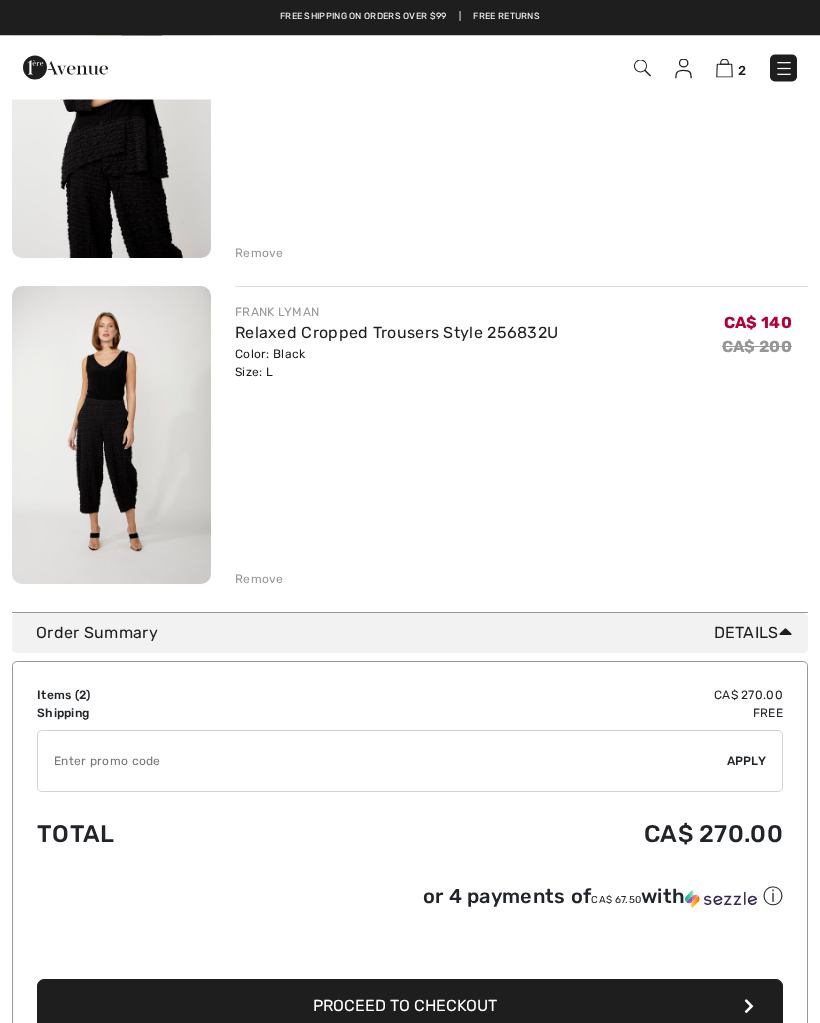 scroll, scrollTop: 0, scrollLeft: 0, axis: both 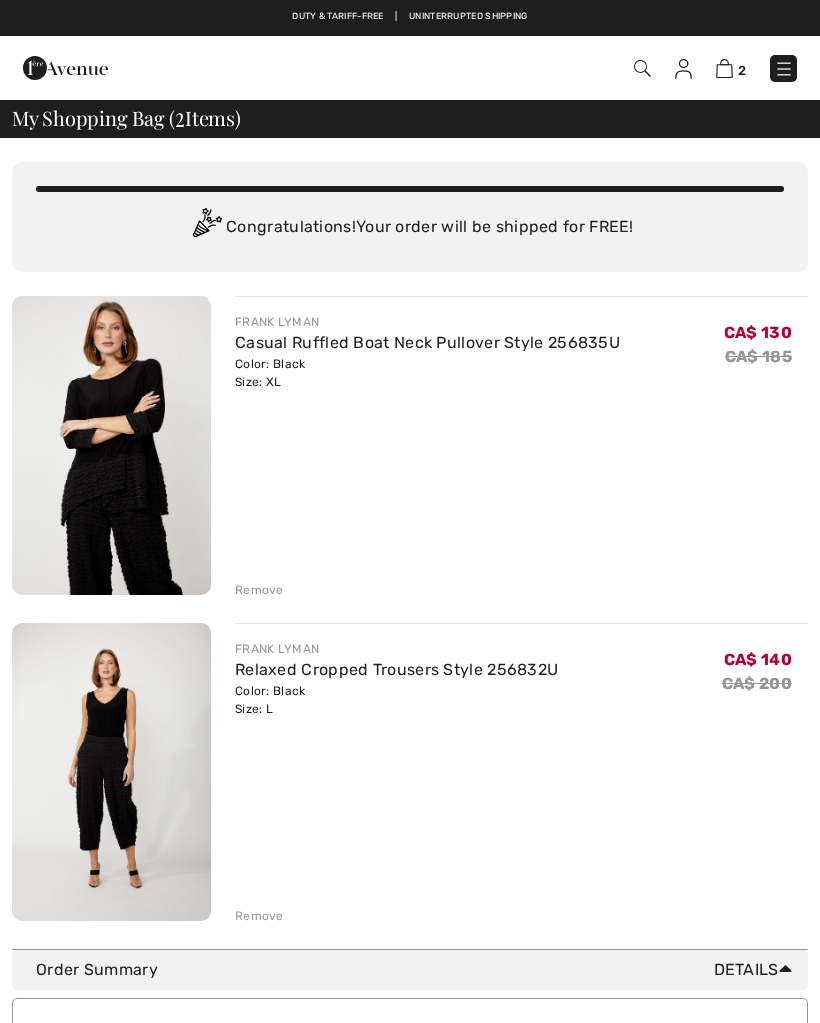 click at bounding box center (111, 445) 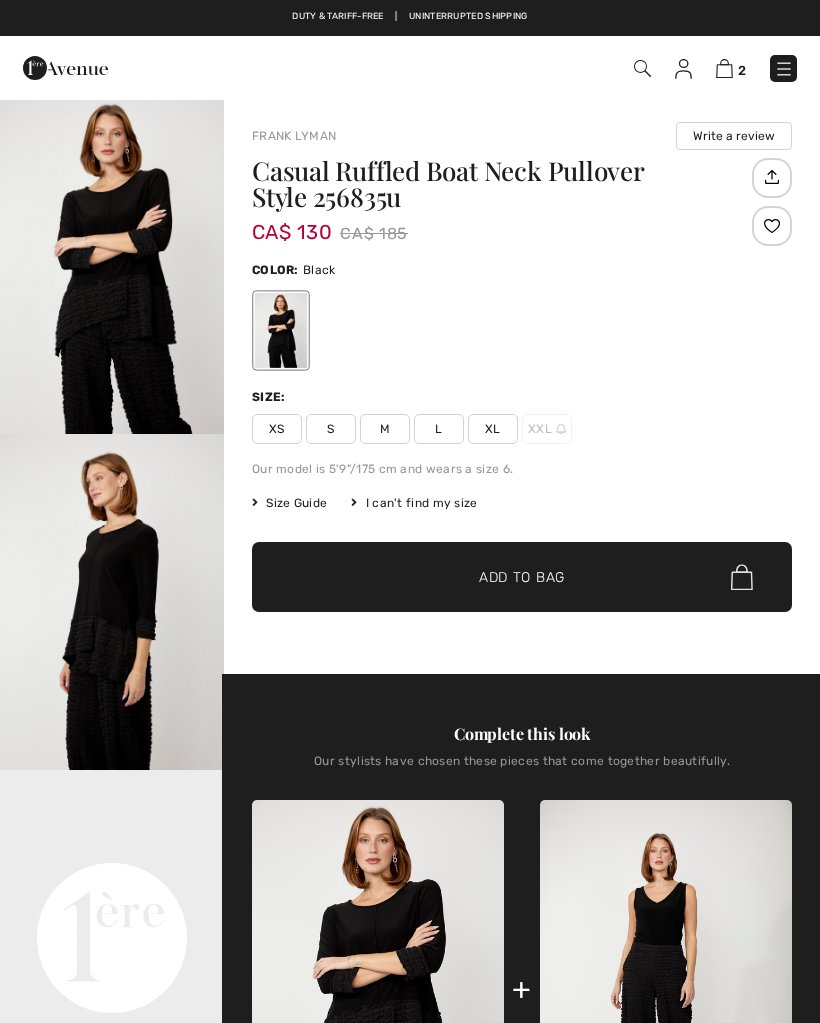 scroll, scrollTop: 0, scrollLeft: 0, axis: both 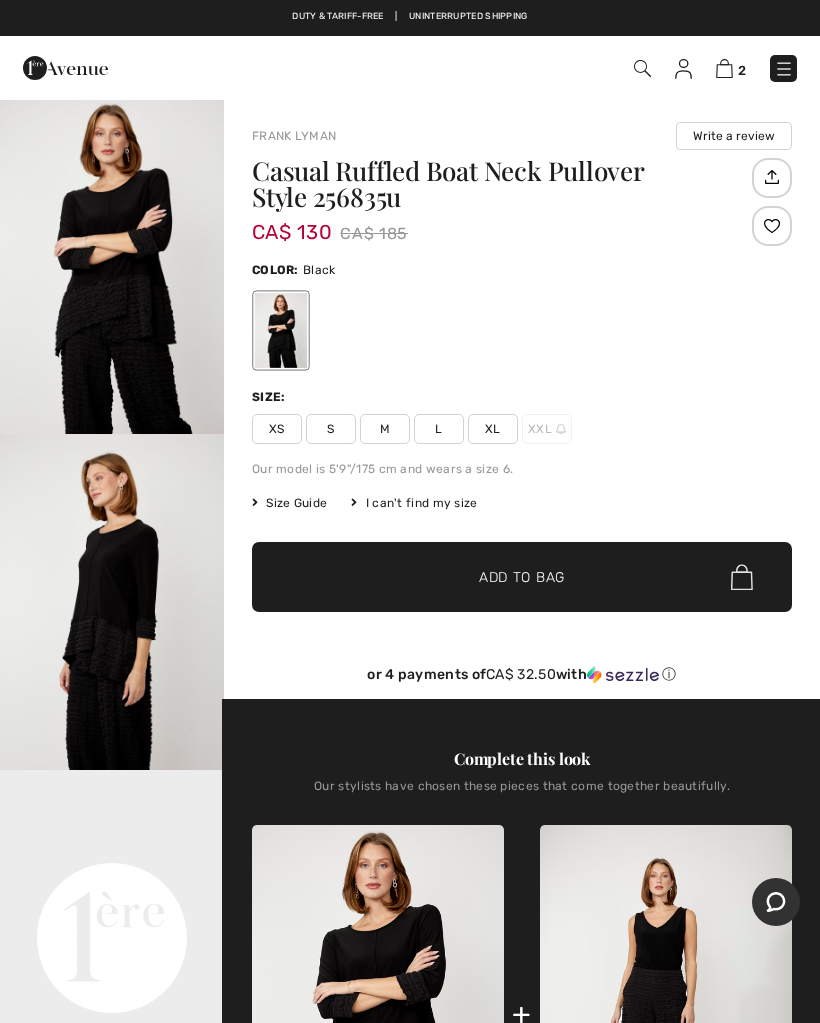 click at bounding box center (112, 266) 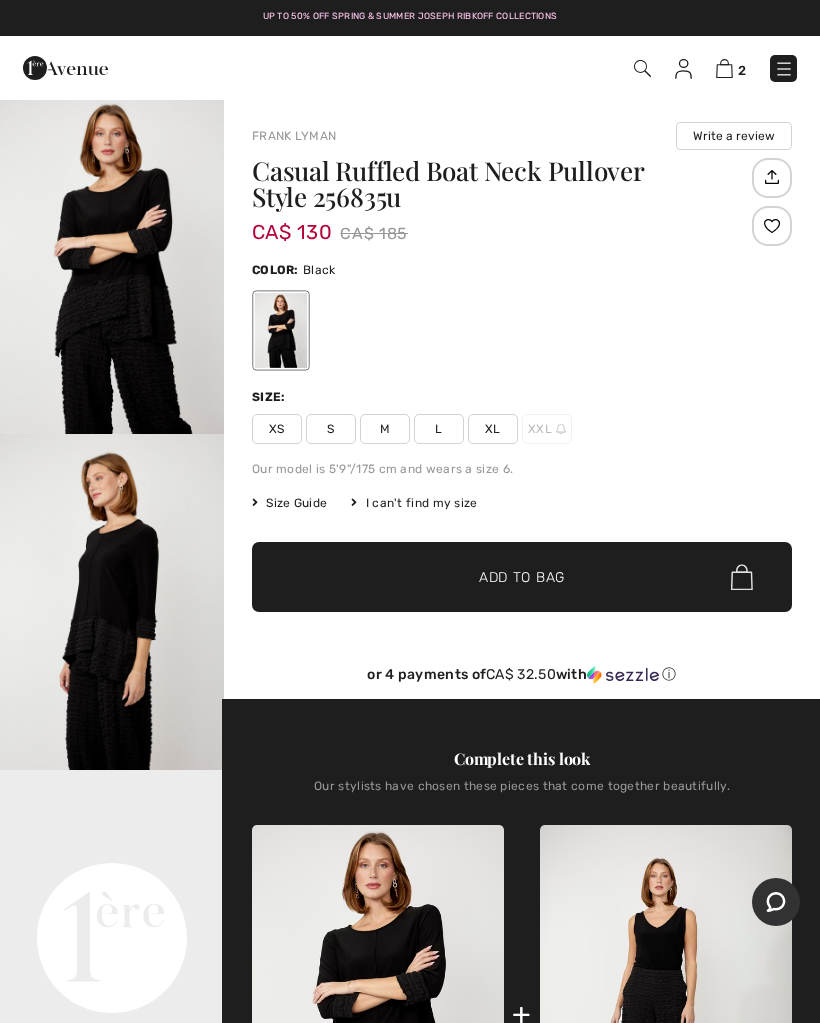 click on "✔ Added to Bag
Add to Bag" at bounding box center [522, 577] 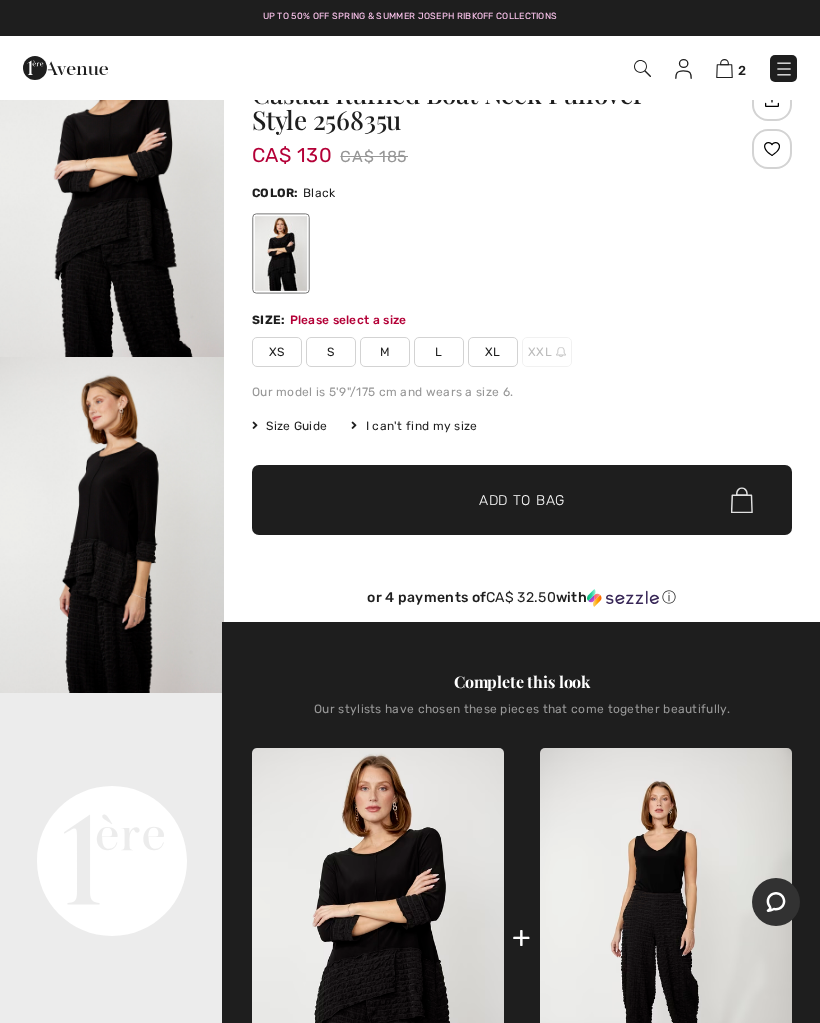 scroll, scrollTop: 0, scrollLeft: 0, axis: both 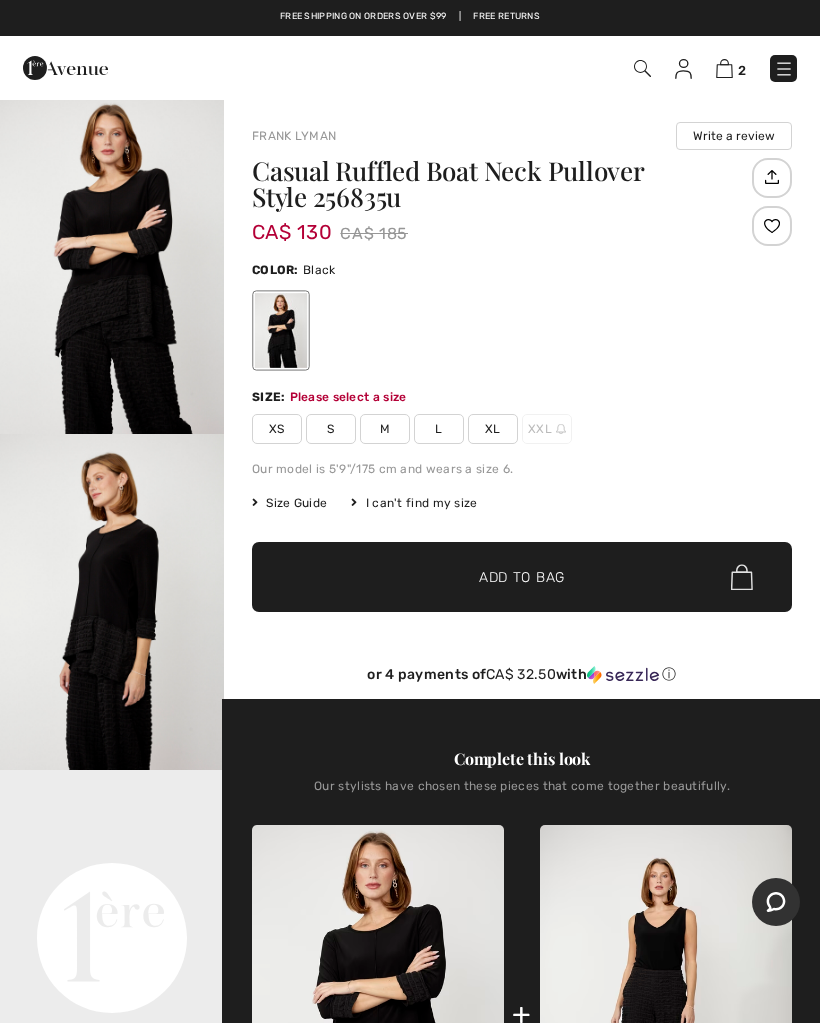 click at bounding box center [724, 68] 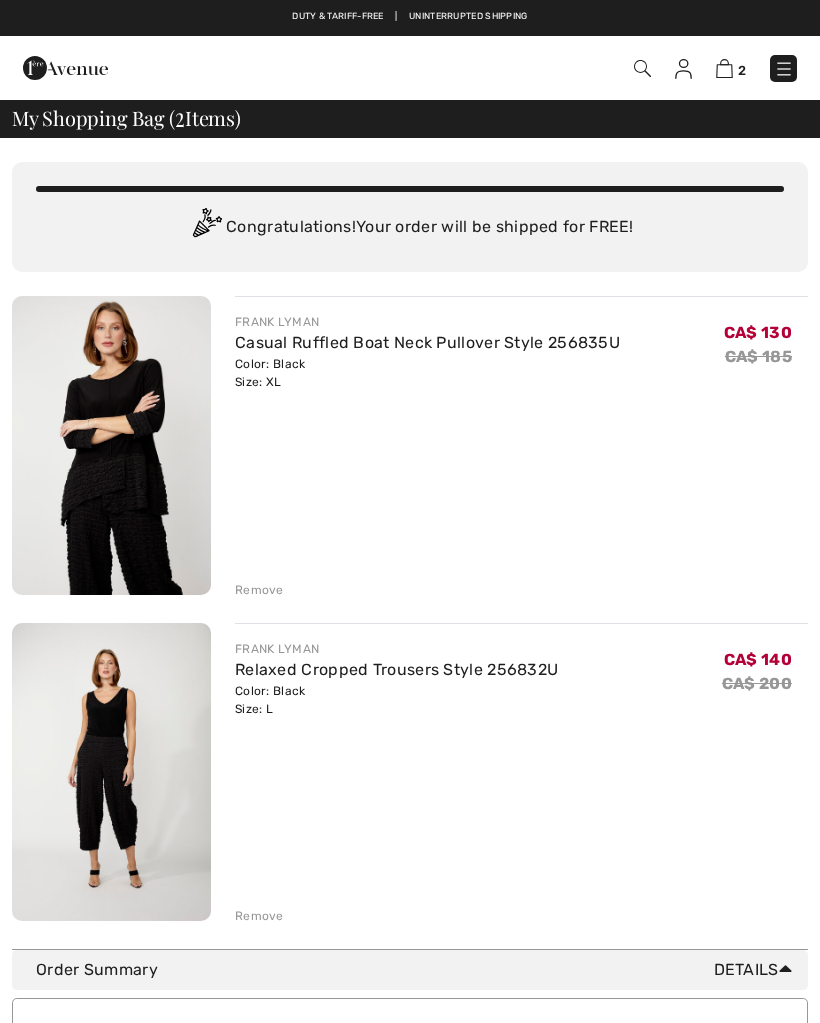 scroll, scrollTop: 0, scrollLeft: 0, axis: both 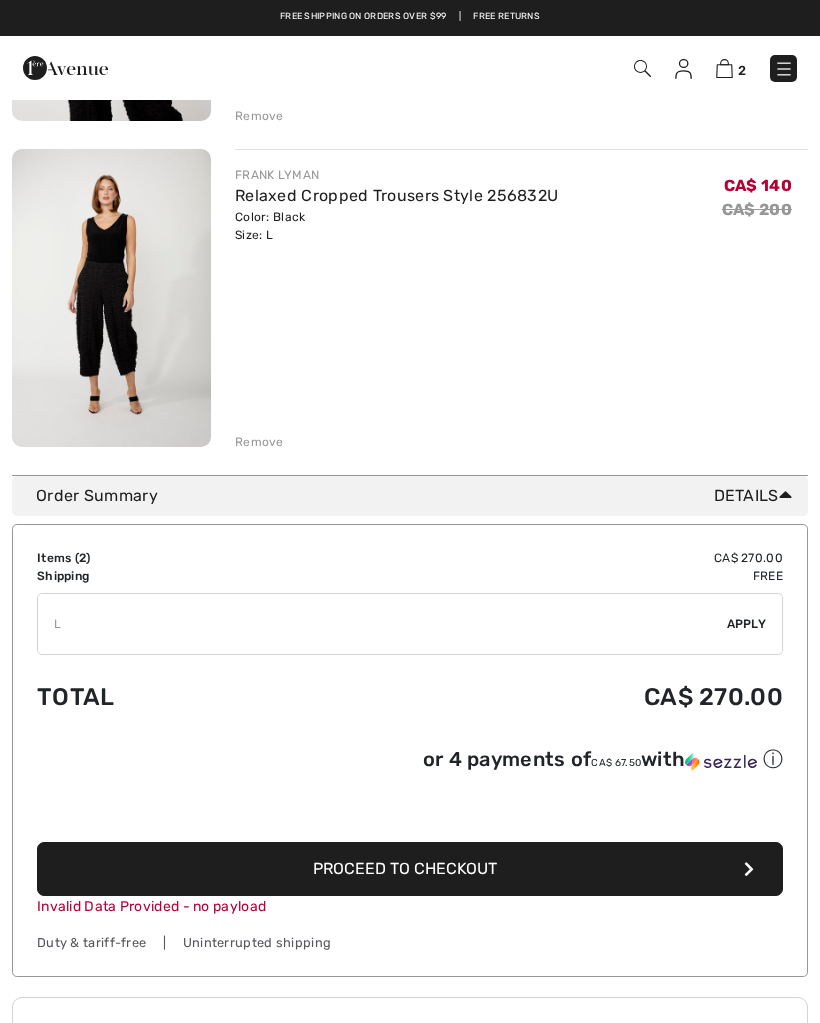 type on "L" 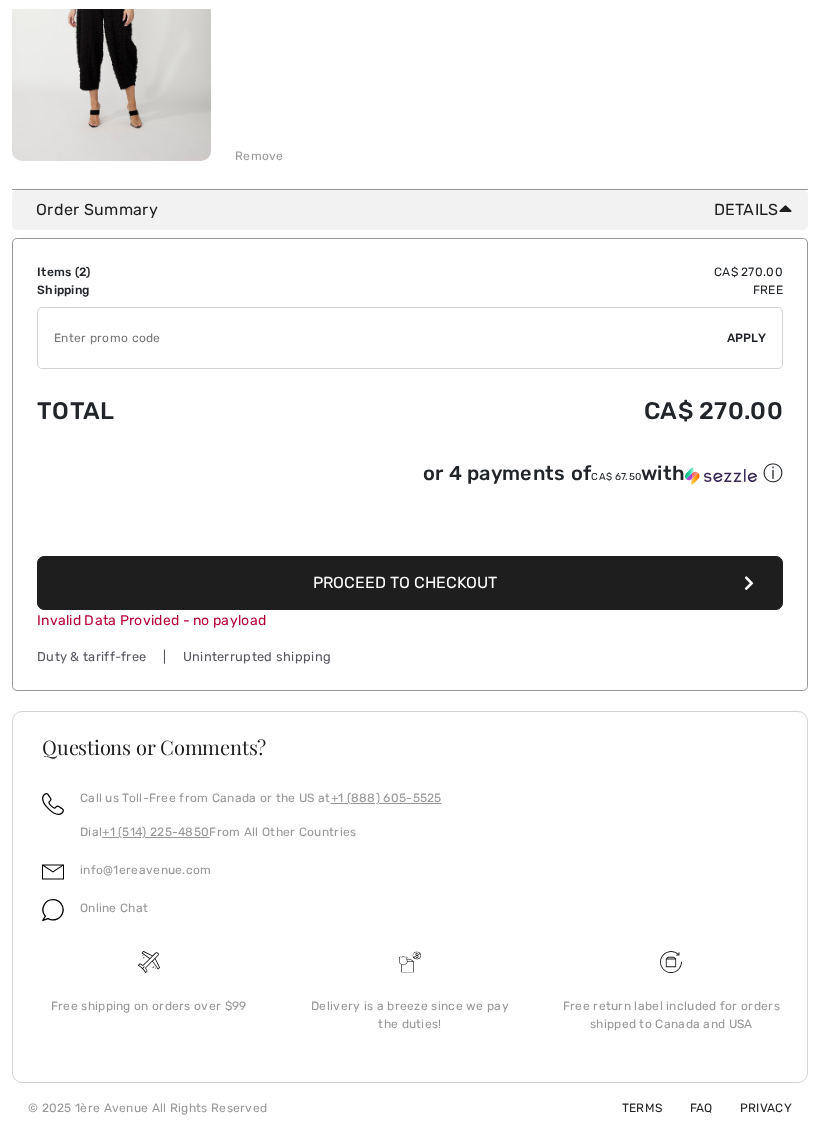 scroll, scrollTop: 760, scrollLeft: 0, axis: vertical 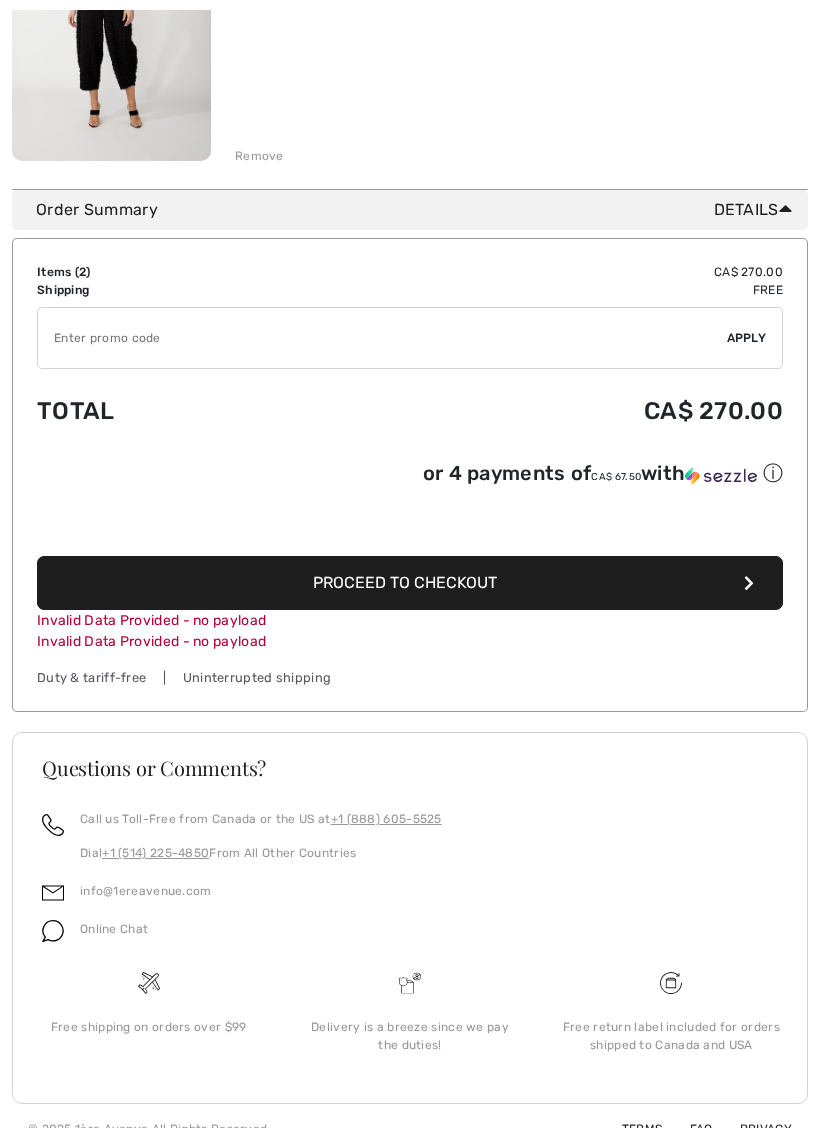click on "Proceed to Checkout" at bounding box center (410, 583) 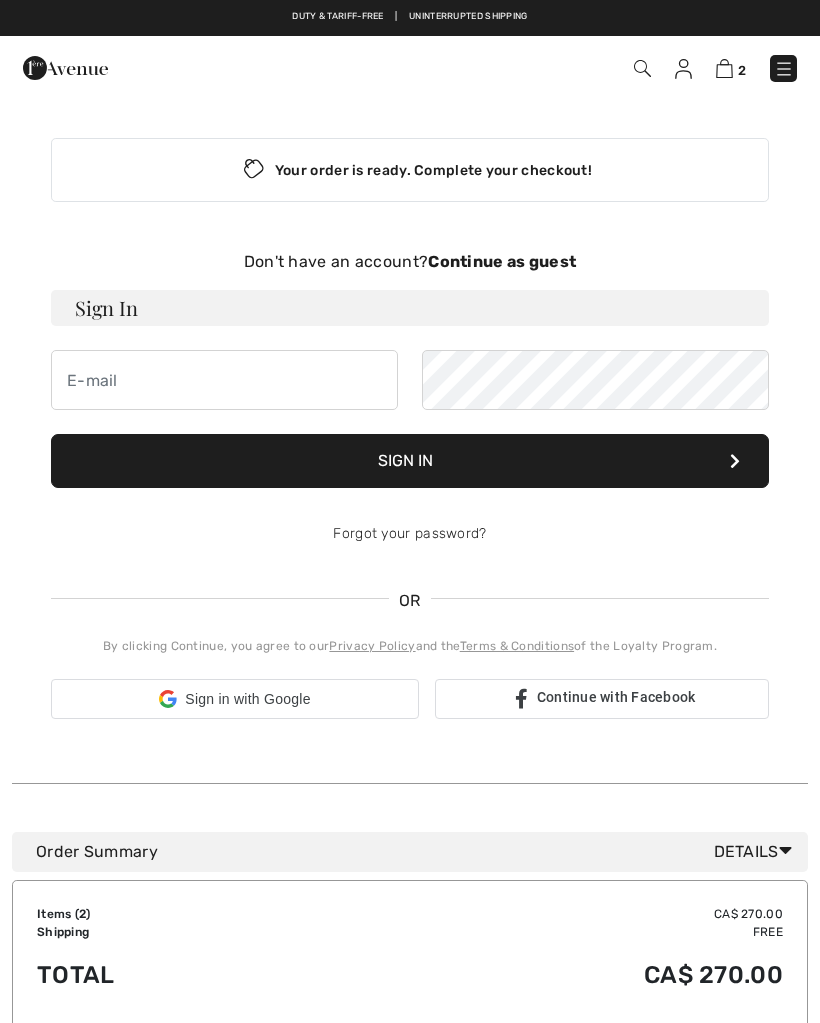 scroll, scrollTop: 0, scrollLeft: 0, axis: both 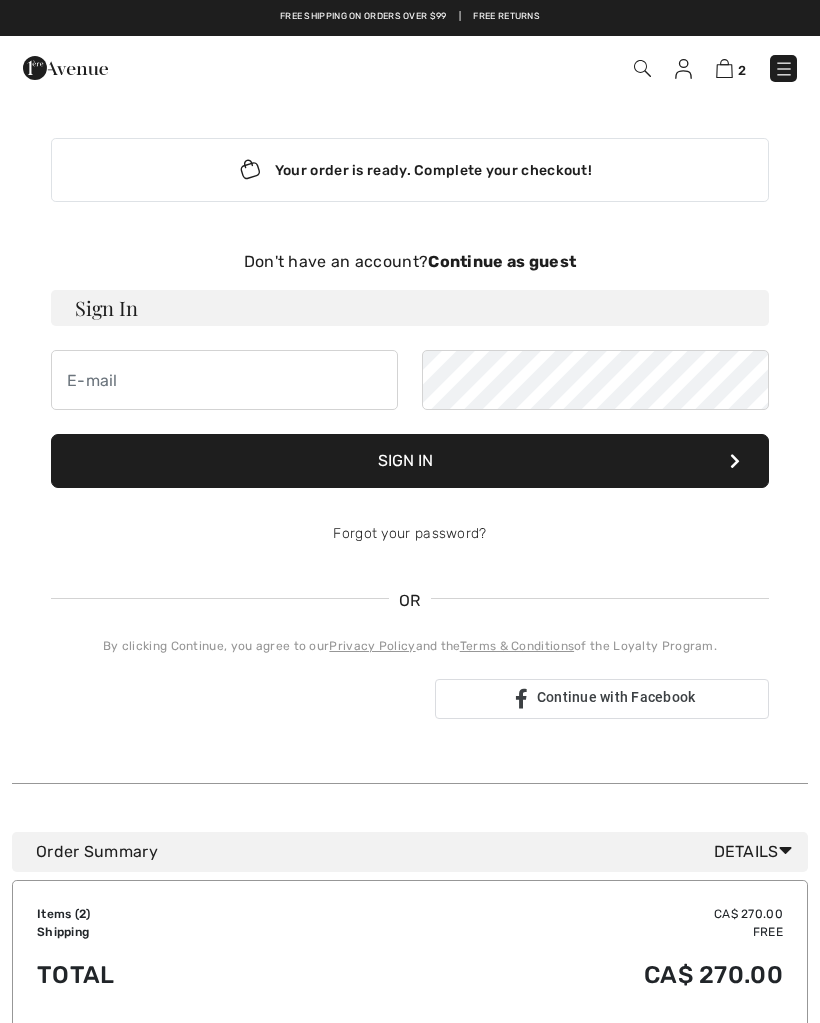 click on "Don't have an account?  Continue as guest" at bounding box center [410, 262] 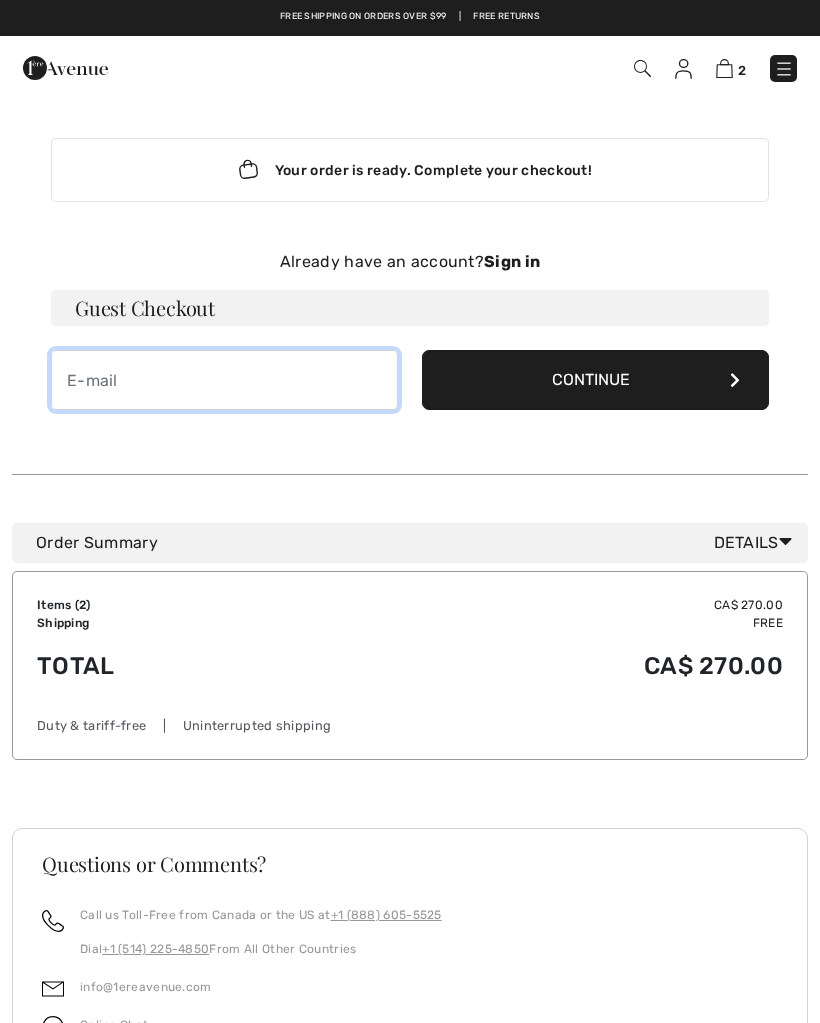 click at bounding box center (224, 380) 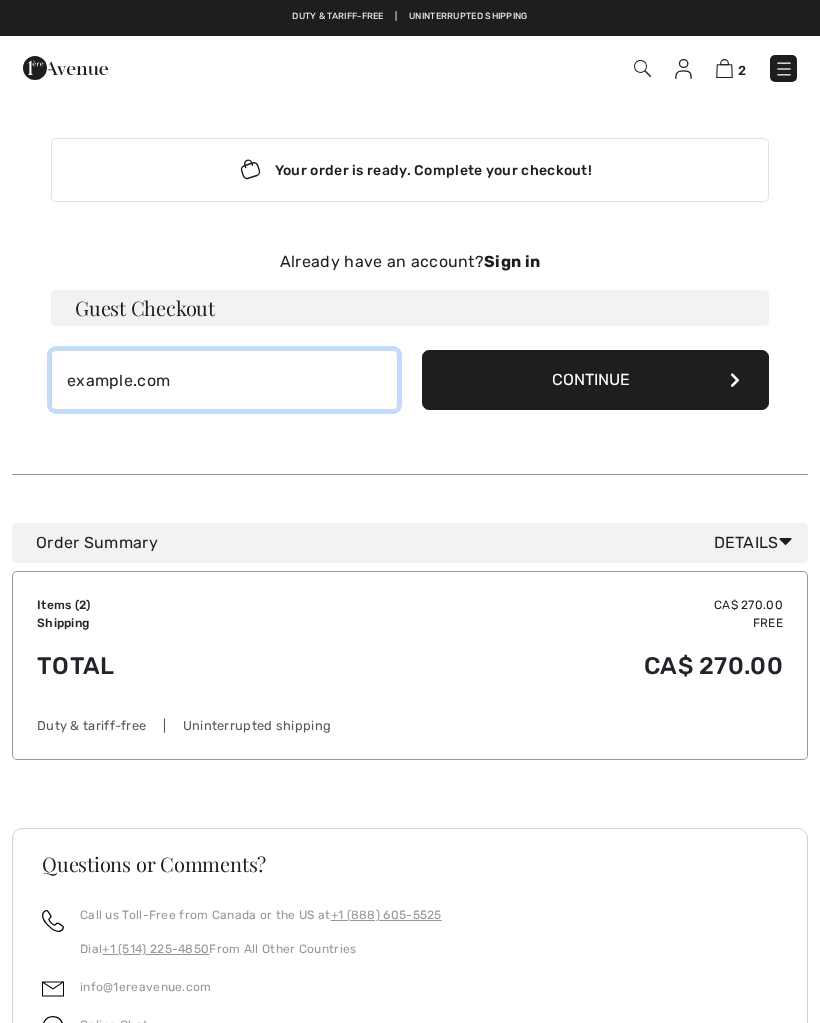 type on "[EMAIL]" 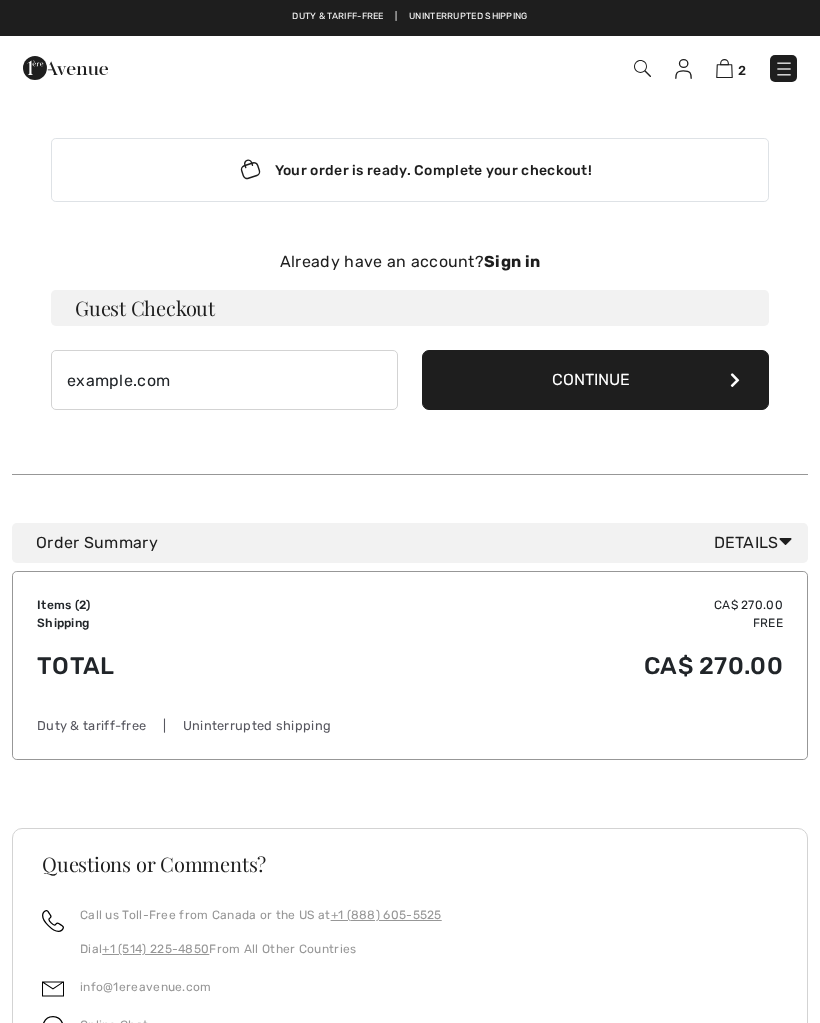 click on "Continue" at bounding box center (595, 380) 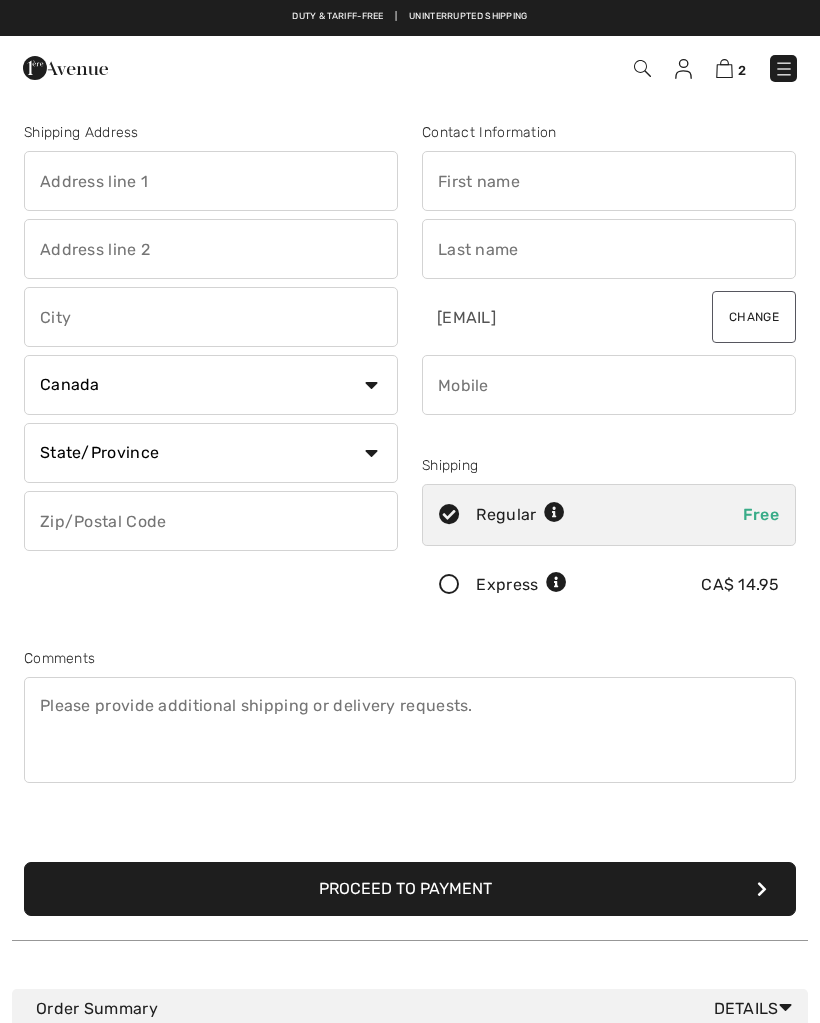 scroll, scrollTop: 0, scrollLeft: 0, axis: both 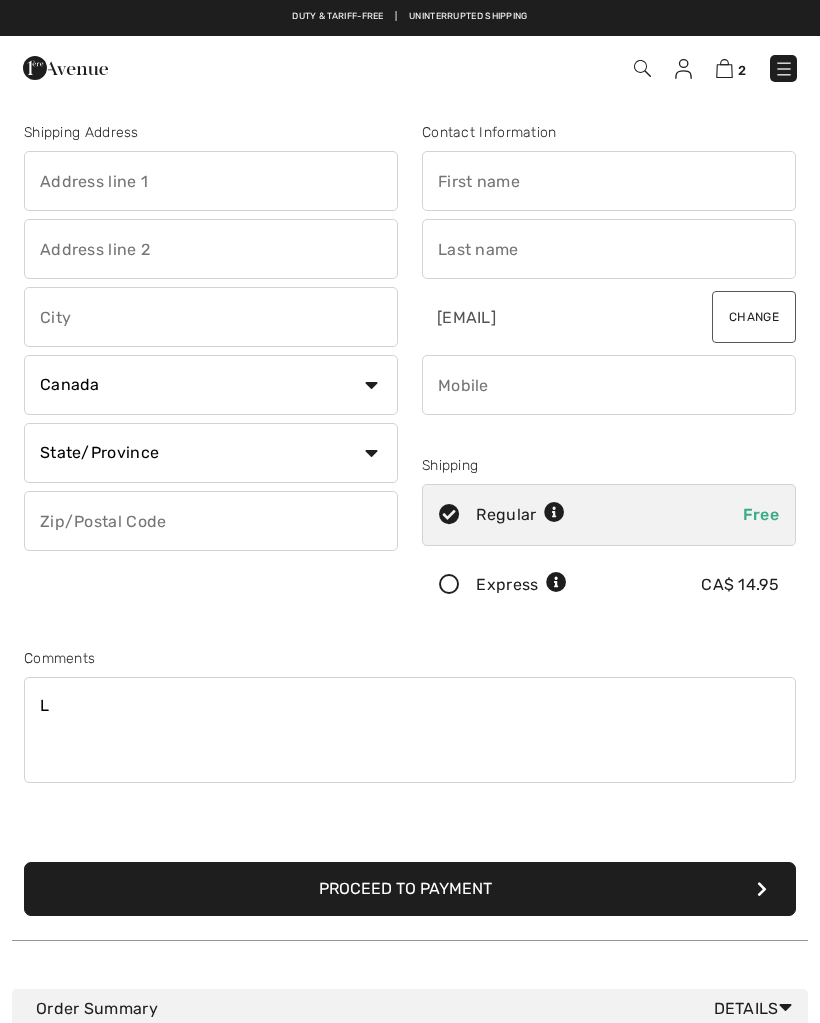 type on "L" 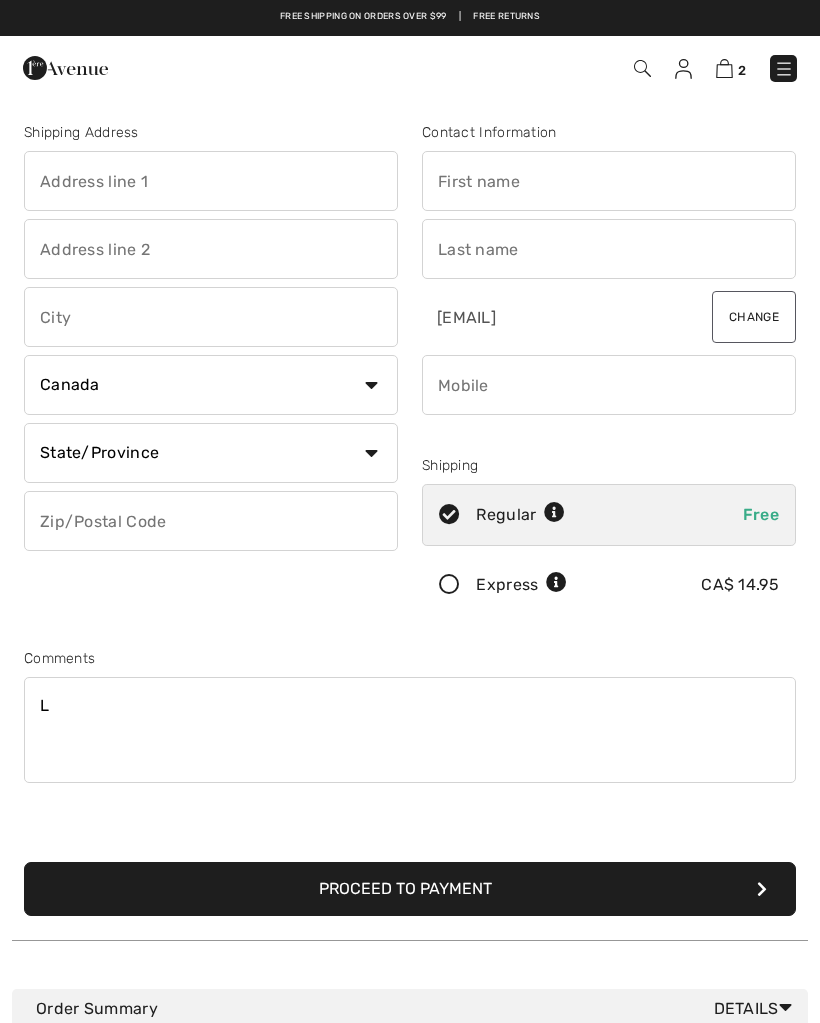 type 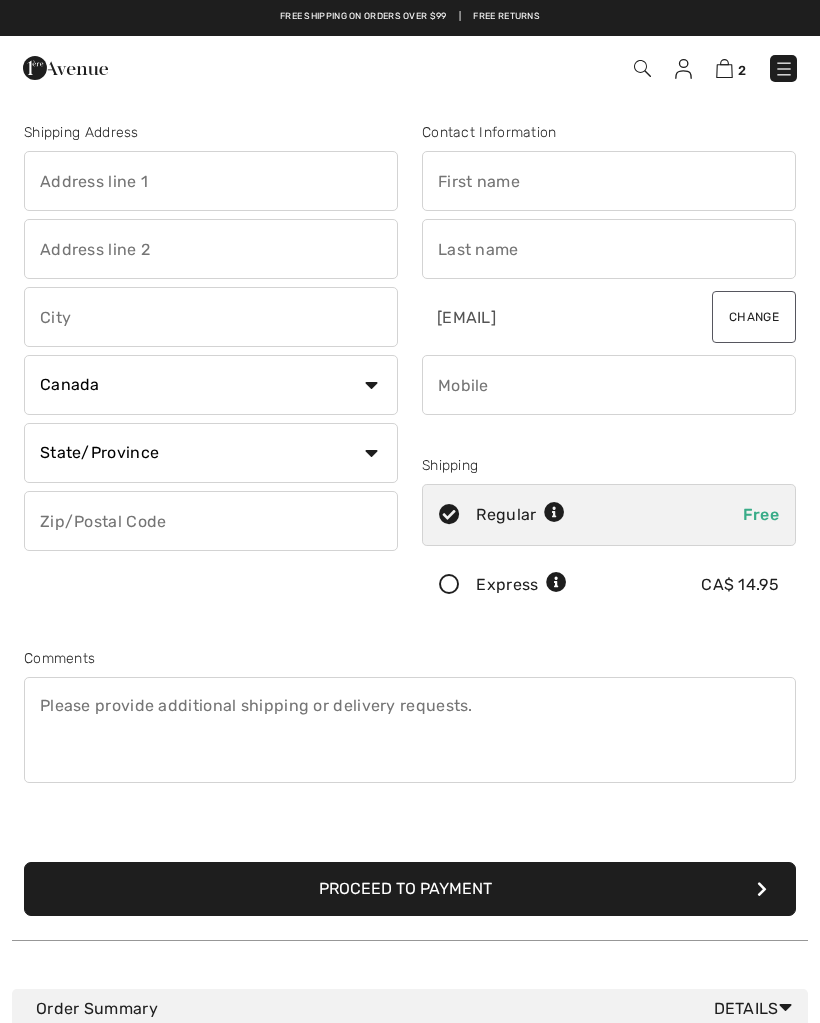 click at bounding box center [785, 1007] 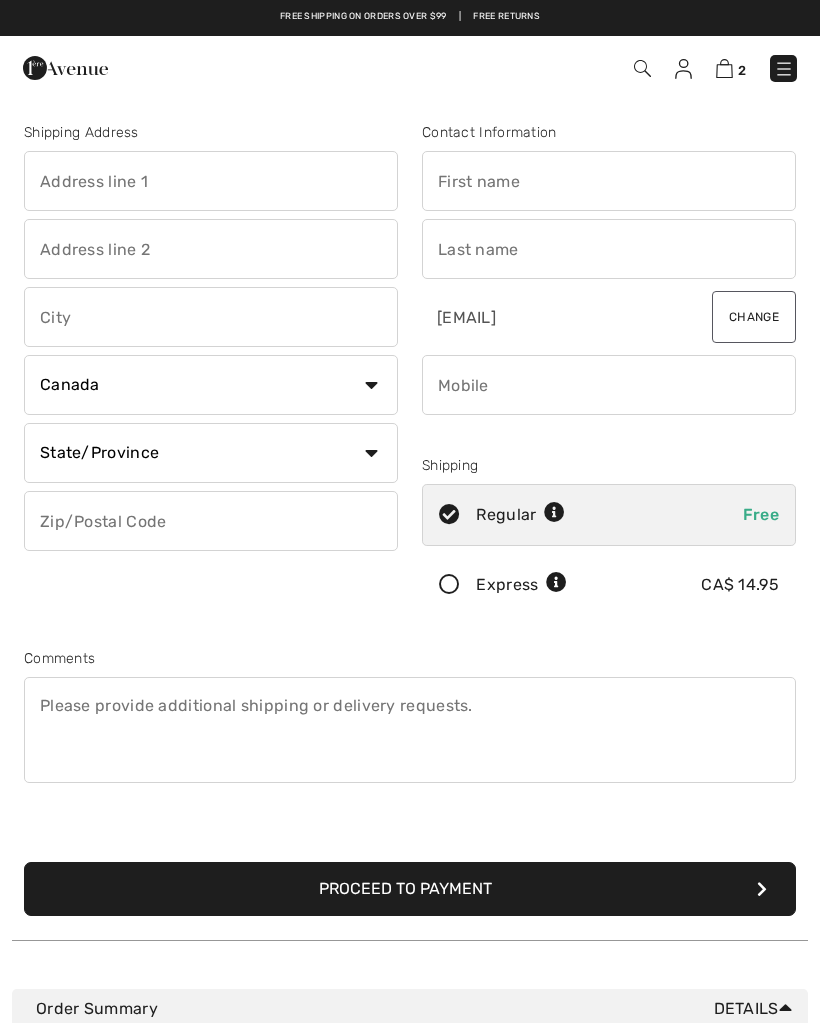 click at bounding box center [785, 1007] 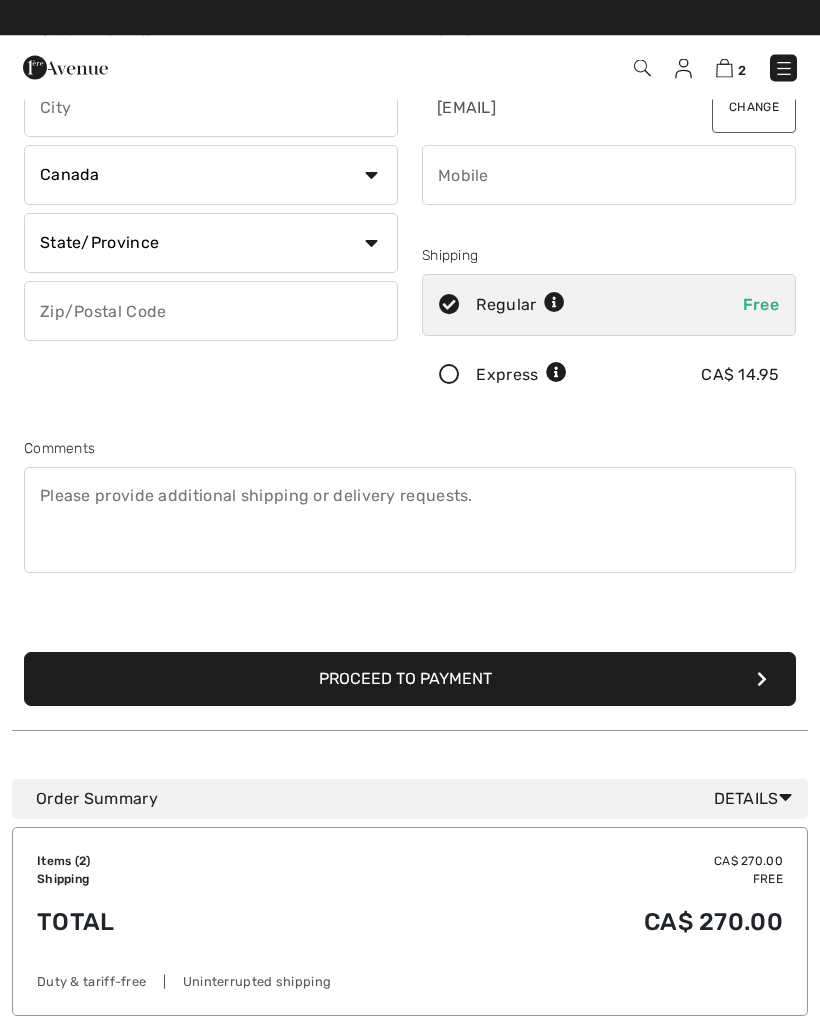 scroll, scrollTop: 210, scrollLeft: 0, axis: vertical 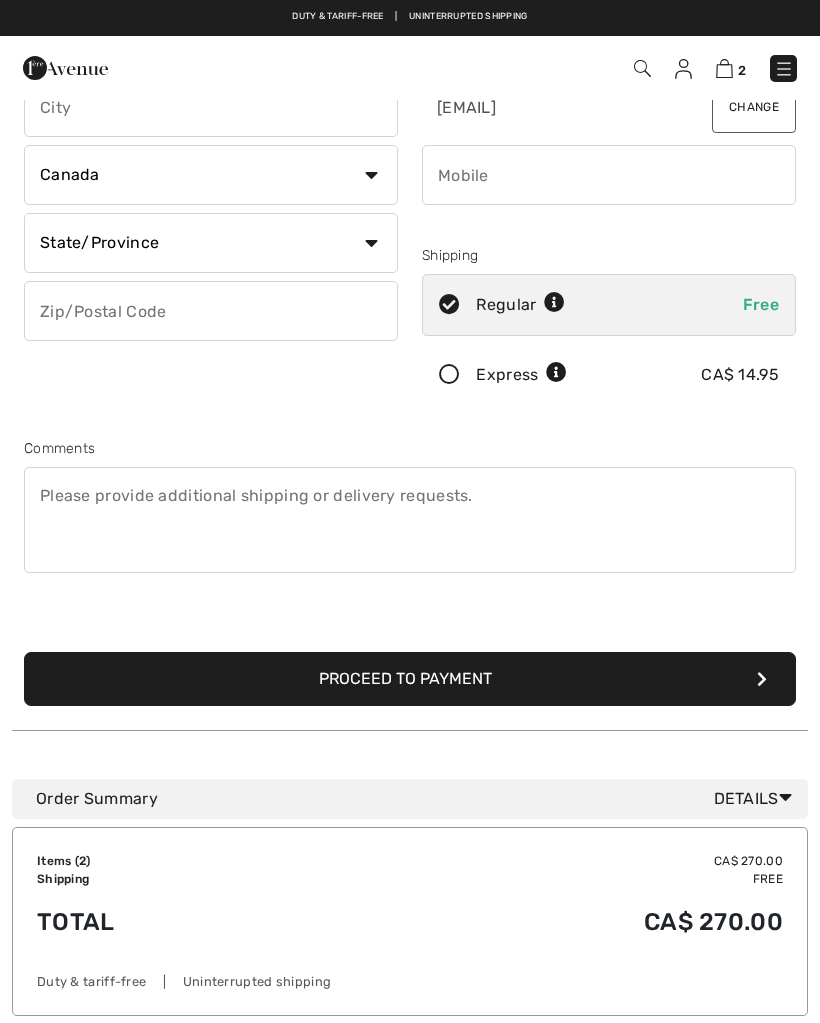 click on "Proceed to Payment" at bounding box center [410, 679] 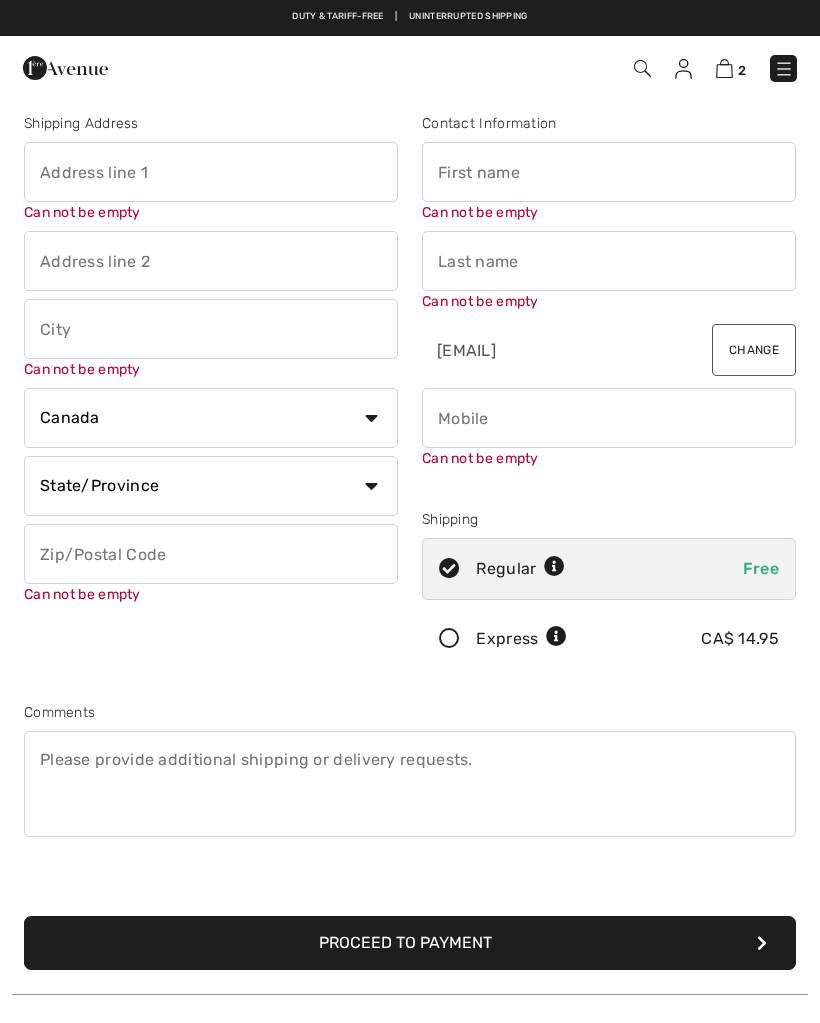 scroll, scrollTop: 7, scrollLeft: 0, axis: vertical 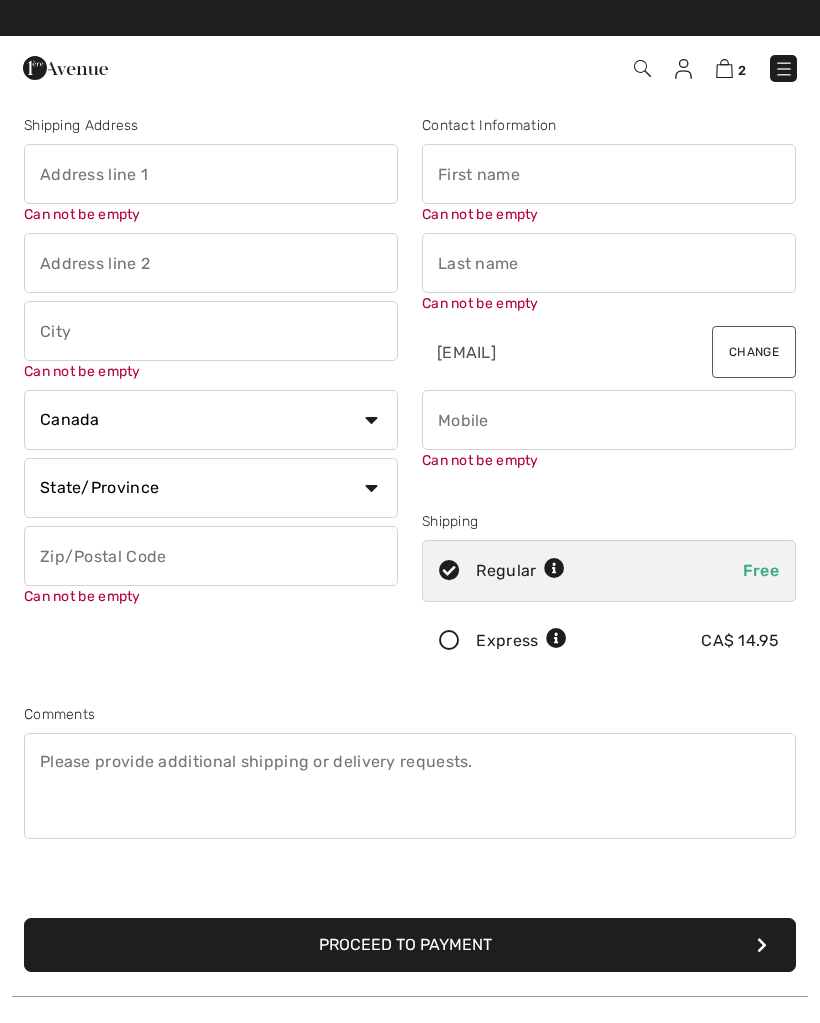 click at bounding box center (762, 945) 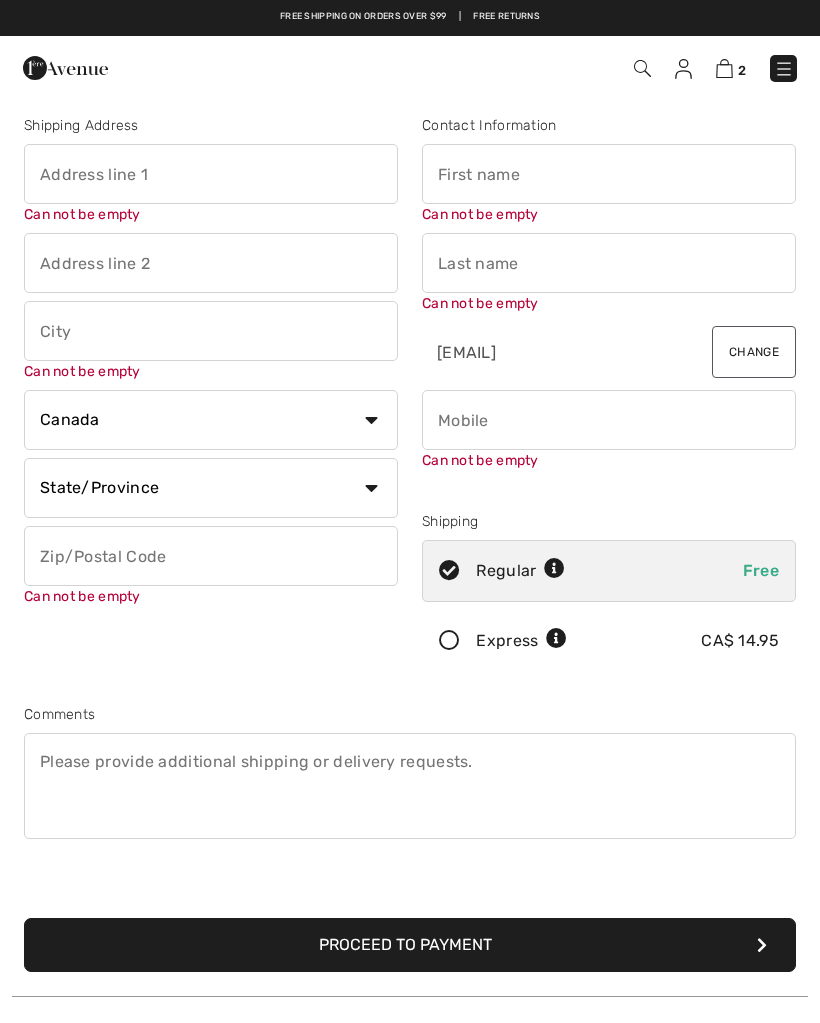 click on "Proceed to Payment" at bounding box center [410, 945] 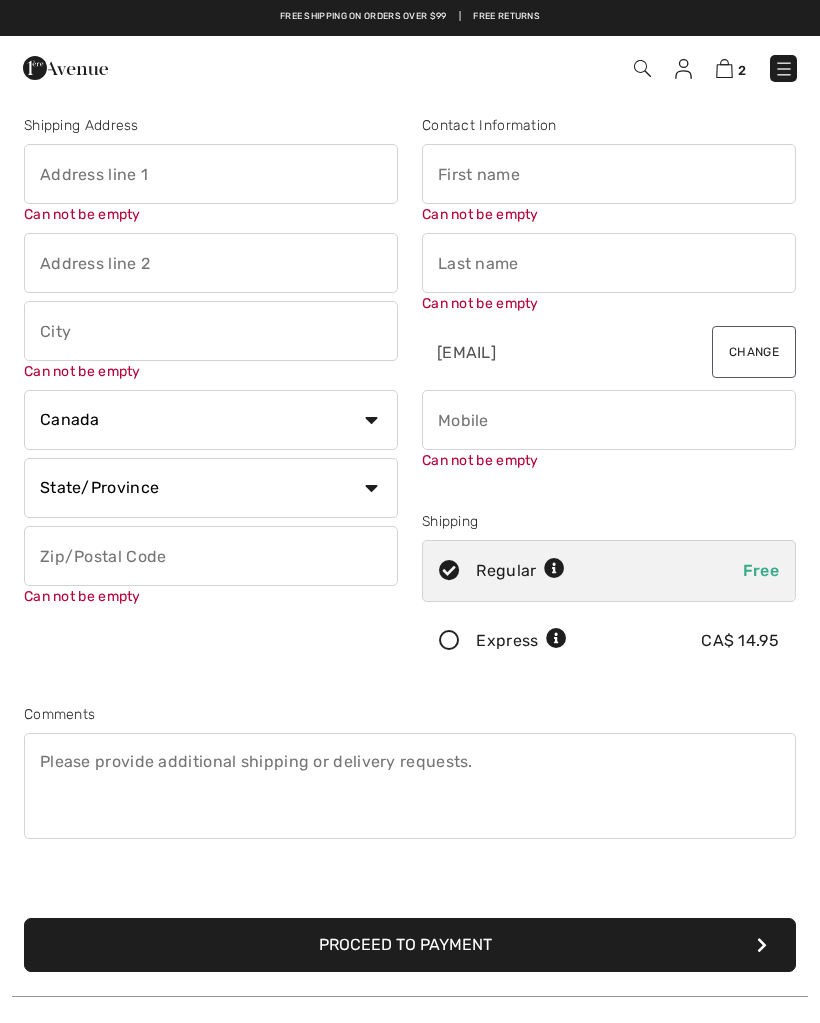 click on "Proceed to Payment" at bounding box center [410, 945] 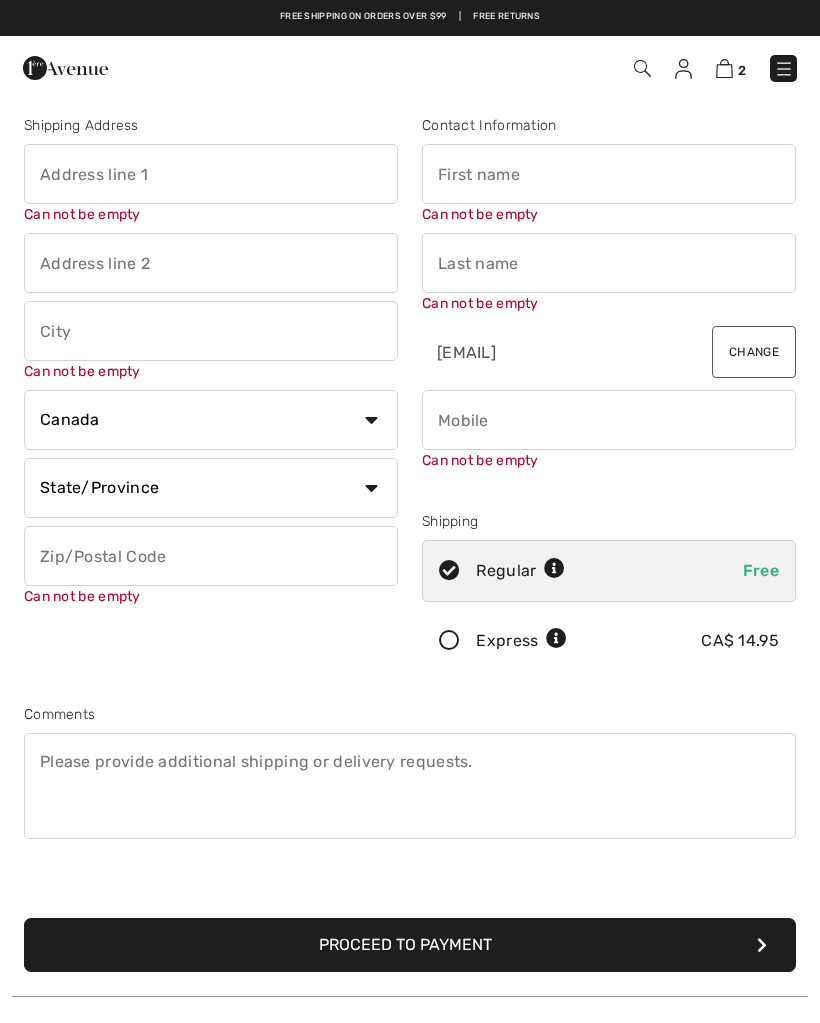 click on "Proceed to Payment" at bounding box center (410, 945) 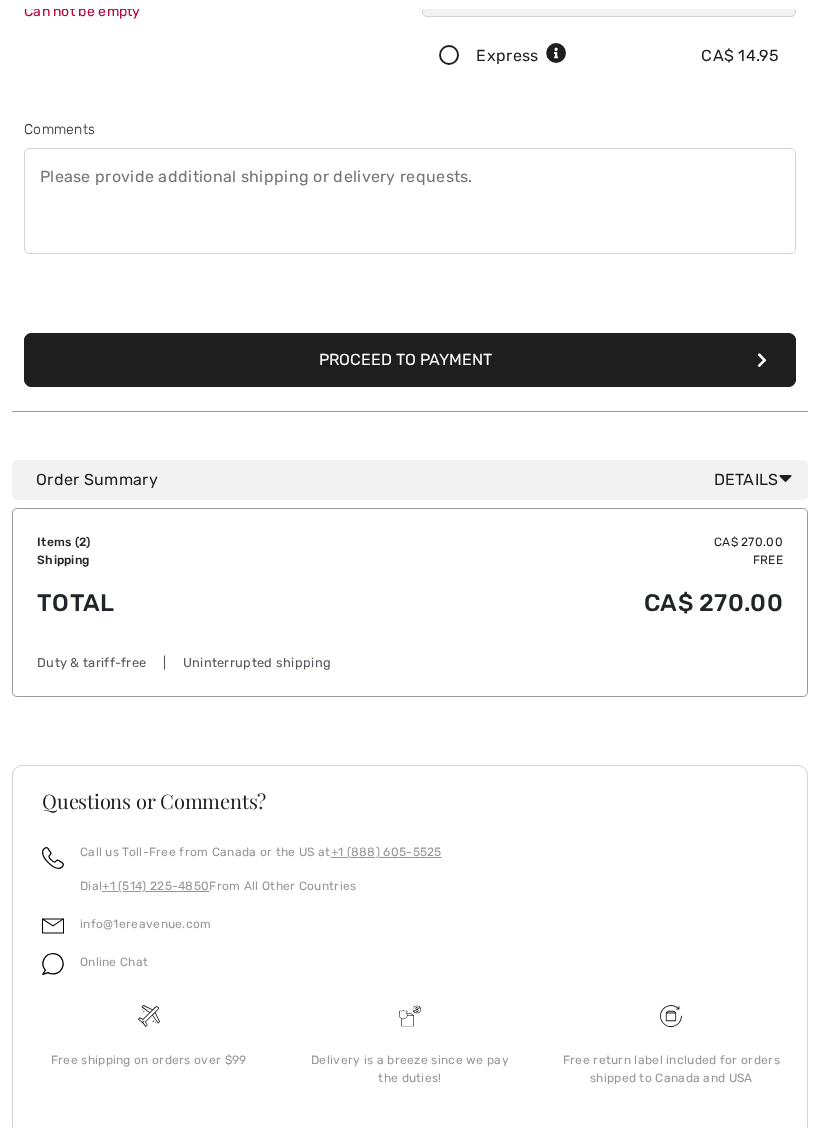 scroll, scrollTop: 592, scrollLeft: 0, axis: vertical 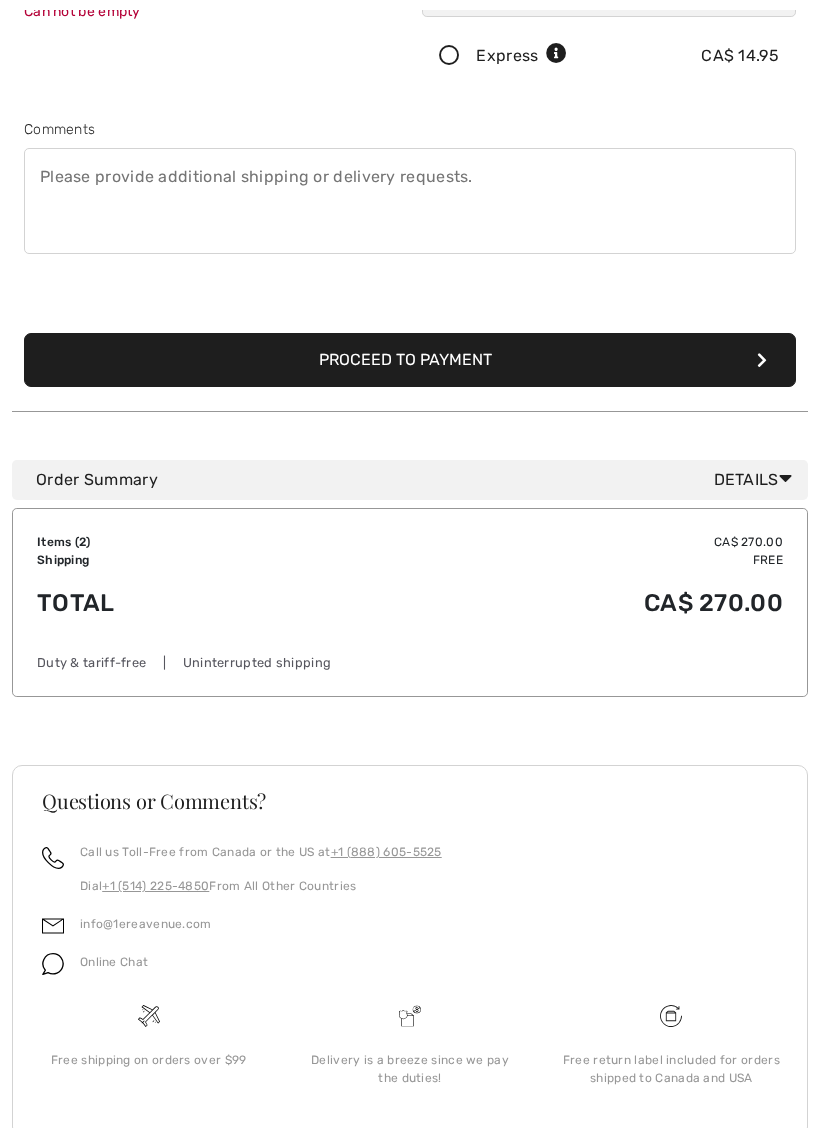 click on "Proceed to Payment" at bounding box center (410, 360) 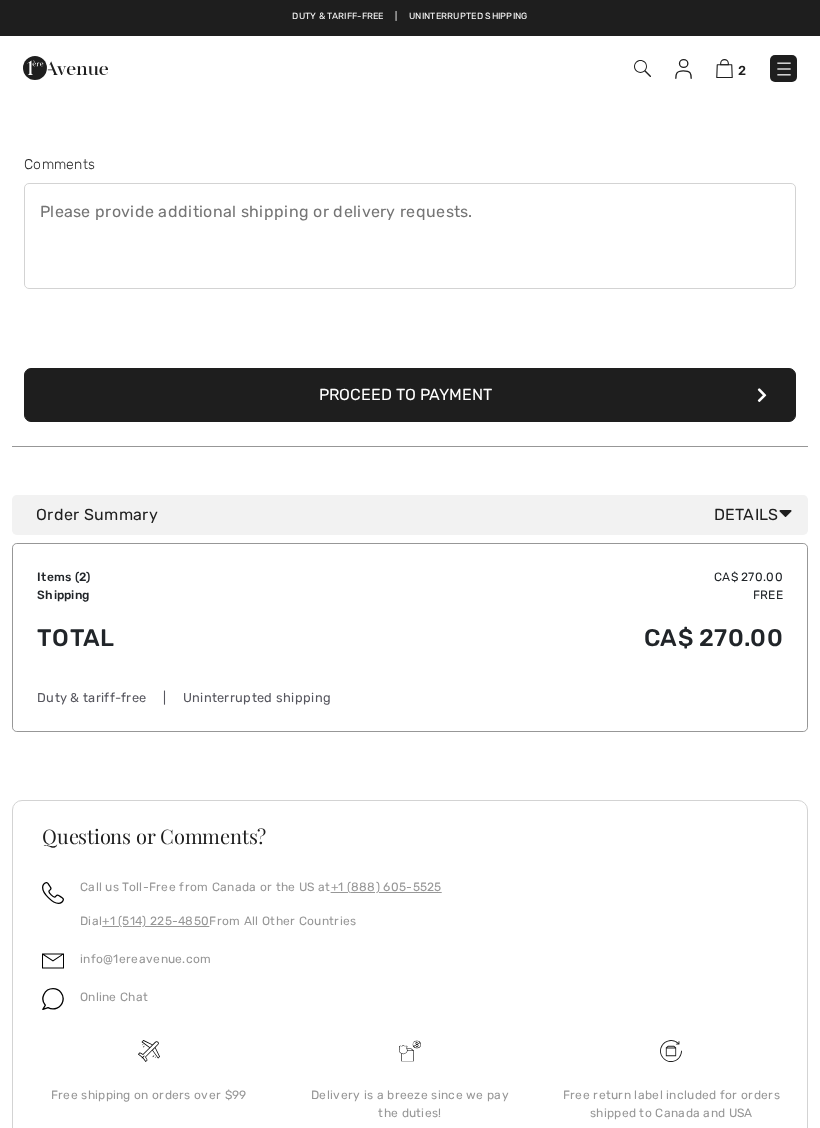 click on "Proceed to Payment" at bounding box center (410, 395) 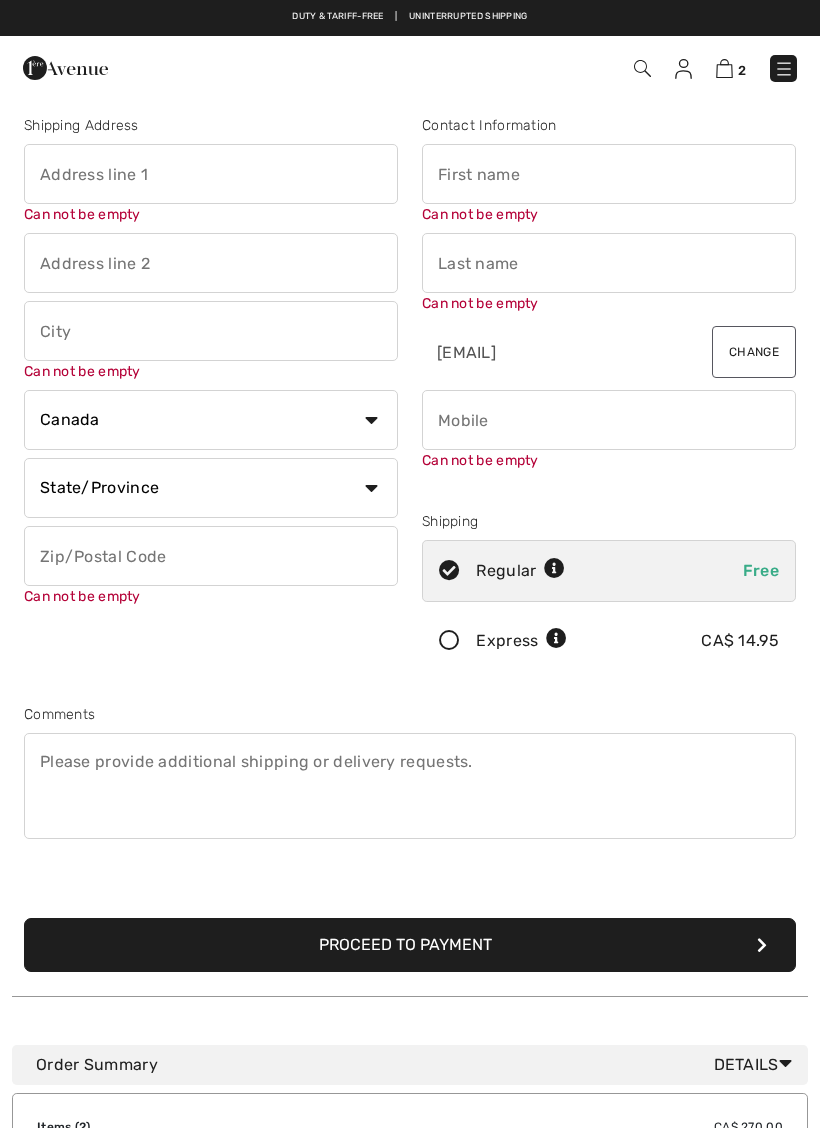 scroll, scrollTop: 0, scrollLeft: 0, axis: both 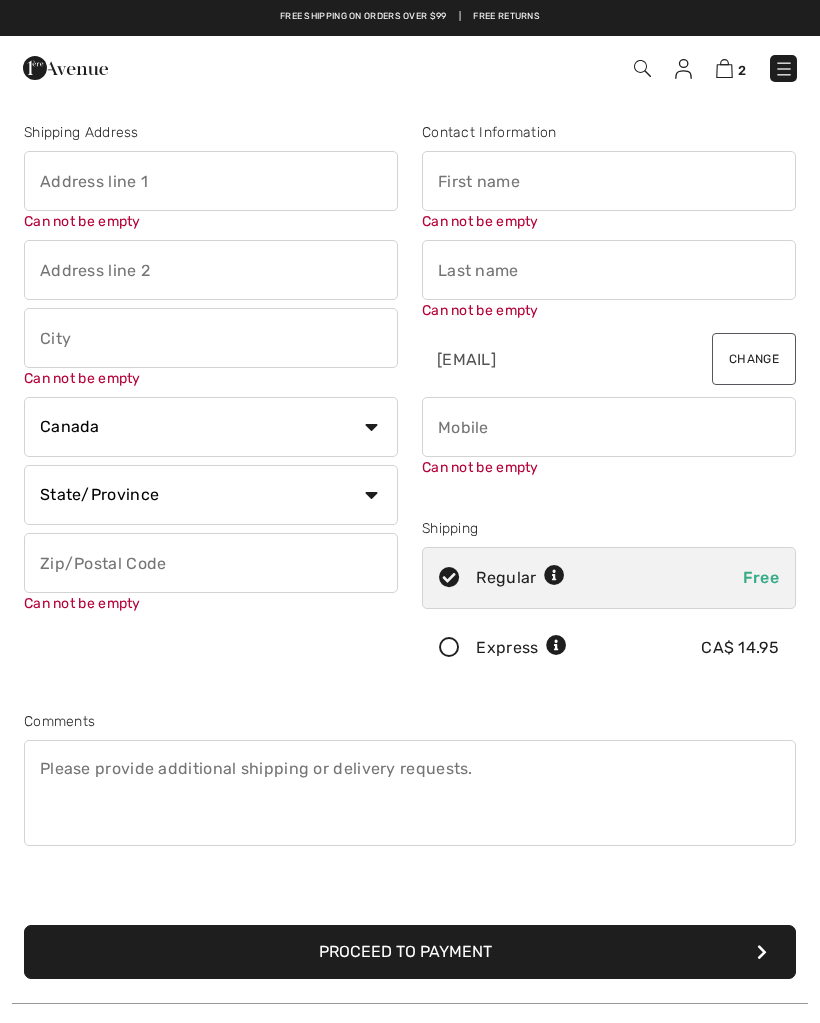 click at bounding box center [211, 181] 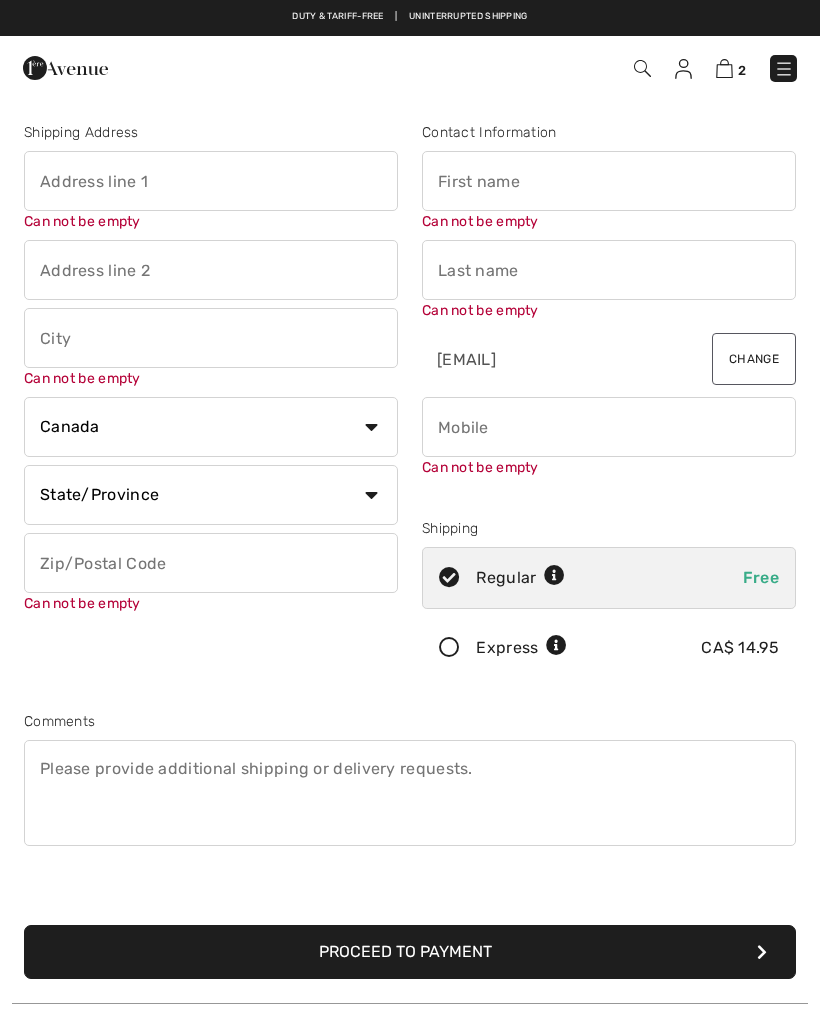 type on "[NUMBER] [STREET] [CITY]" 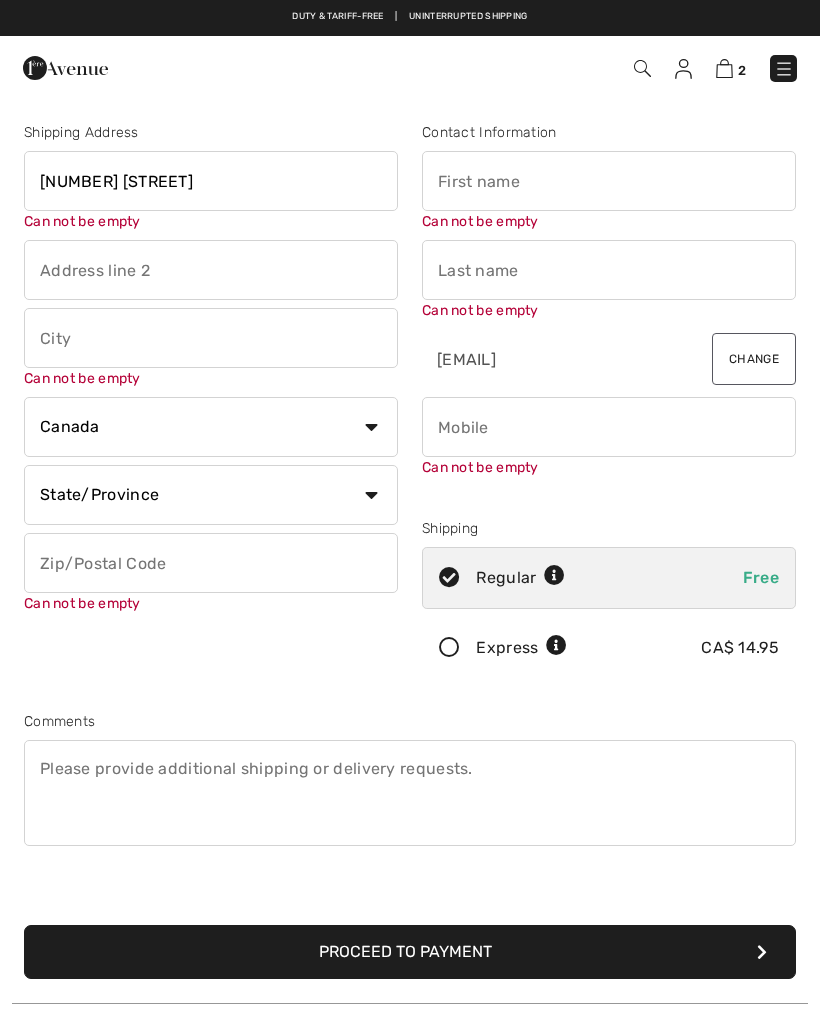 type on "[FIRST]" 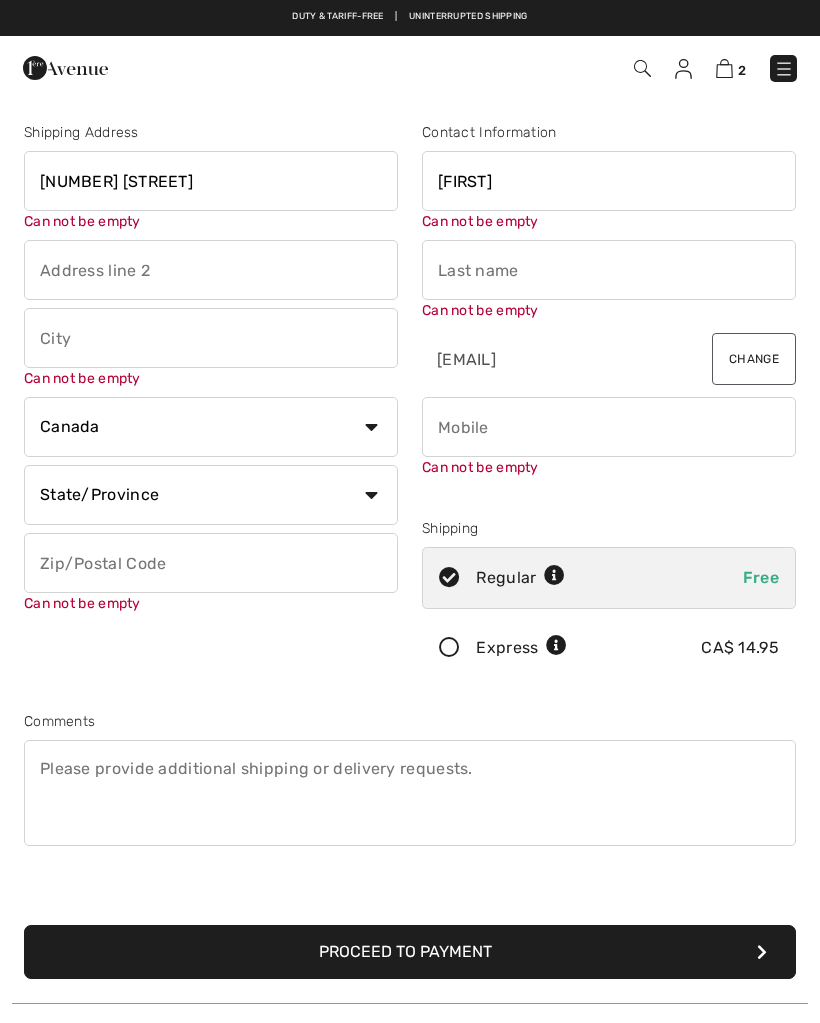 type on "[LAST]" 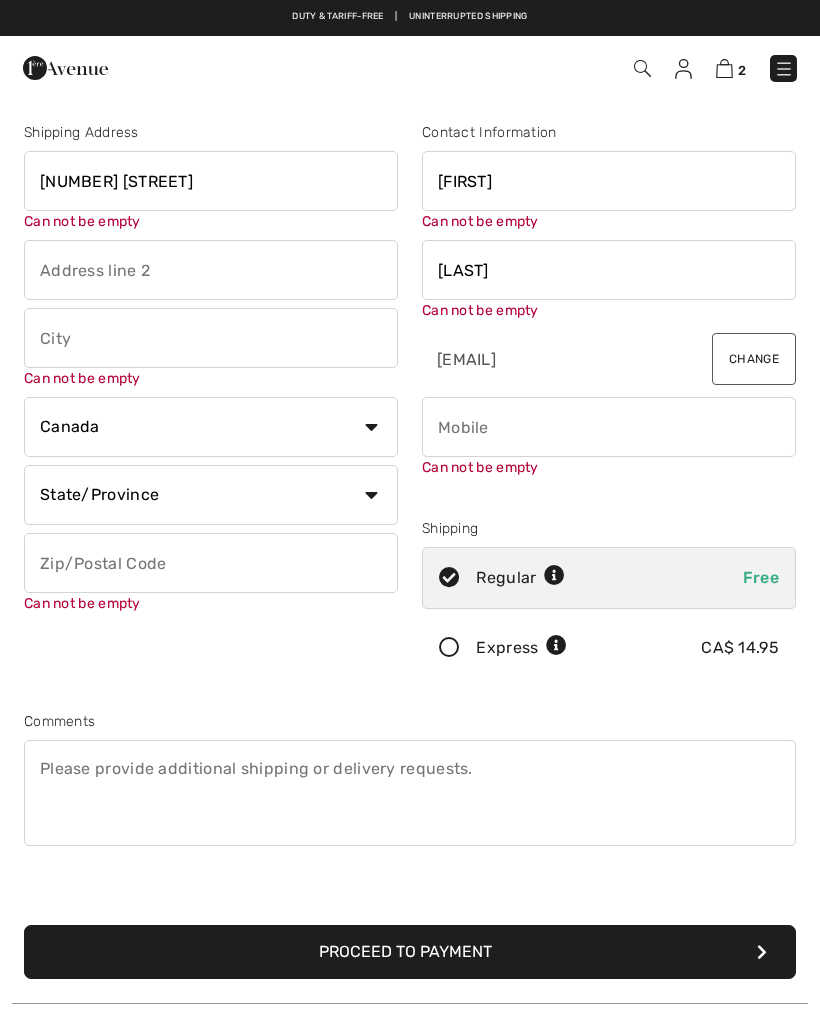 type on "T5T 6W9" 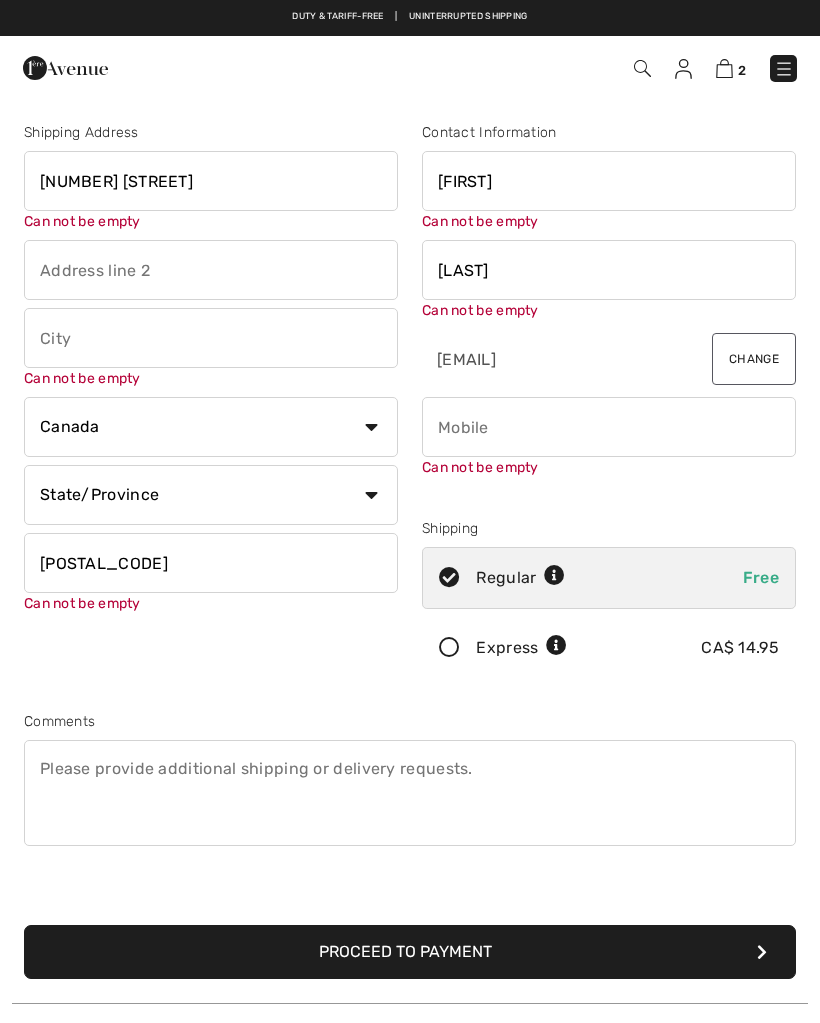 type on "[CITY]" 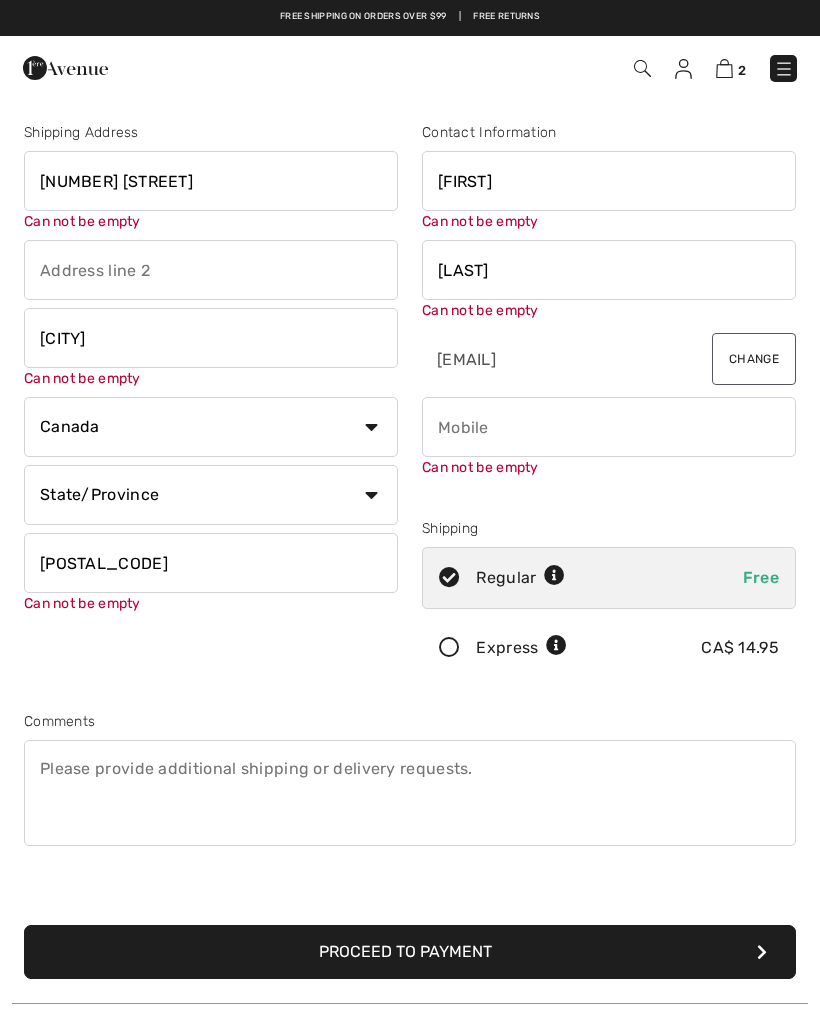 click at bounding box center (609, 427) 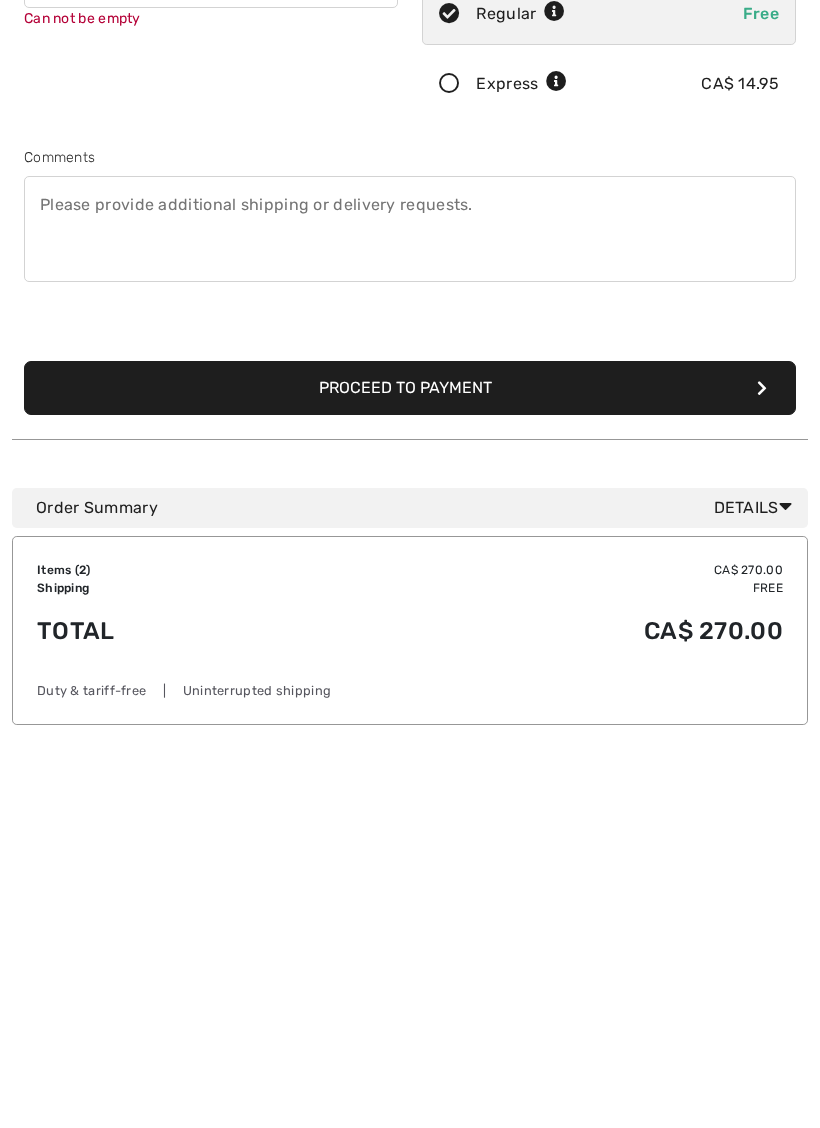 type on "7807082279" 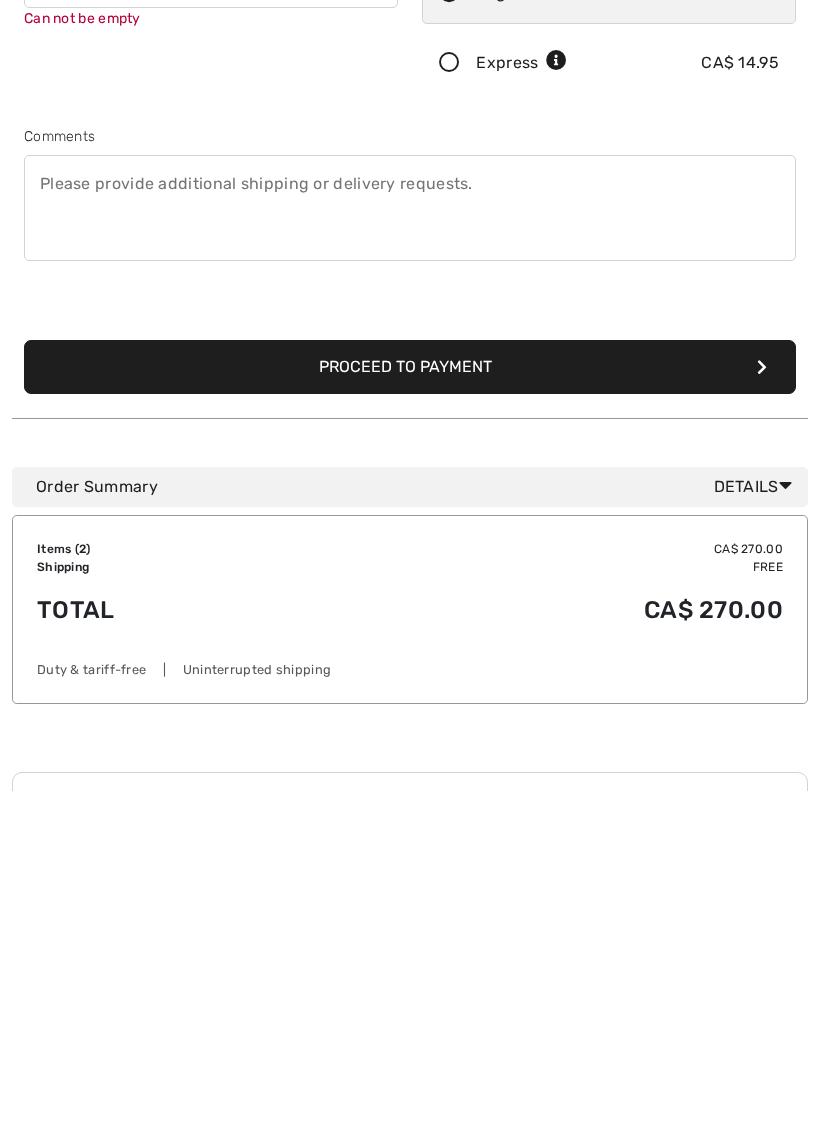 scroll, scrollTop: 565, scrollLeft: 0, axis: vertical 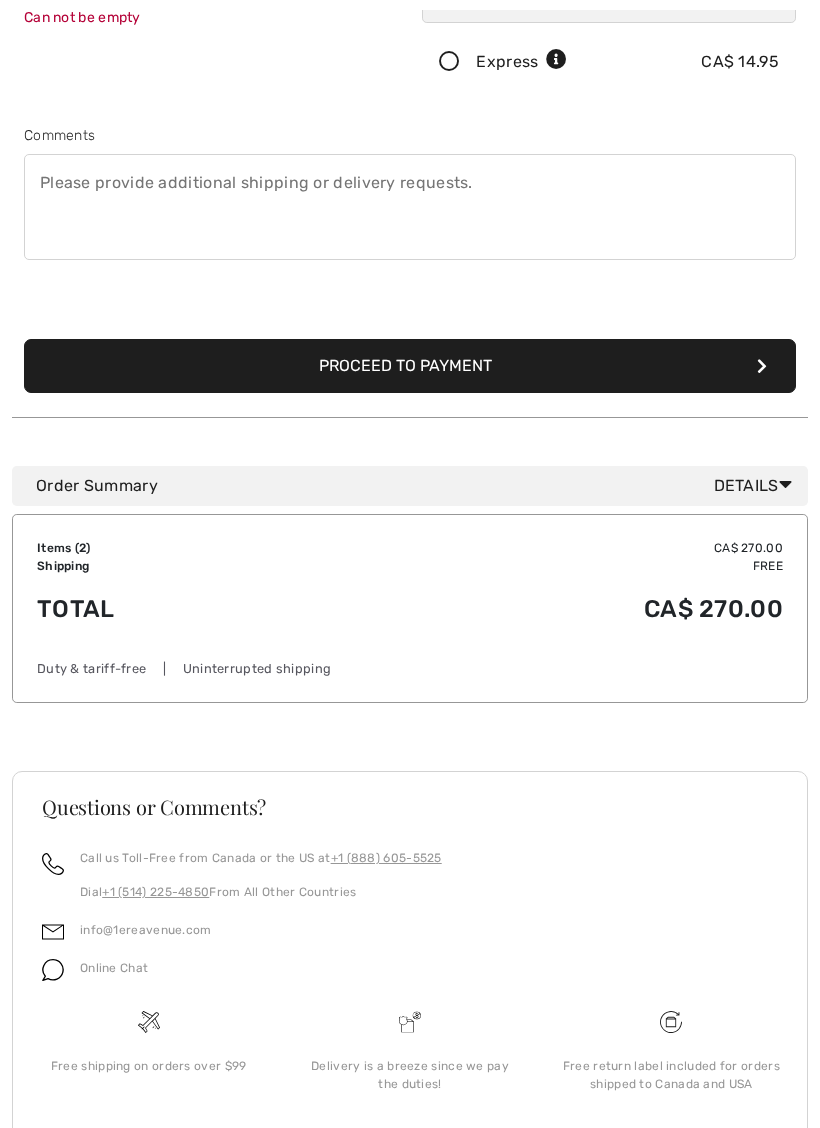 click on "Proceed to Payment" at bounding box center (410, 366) 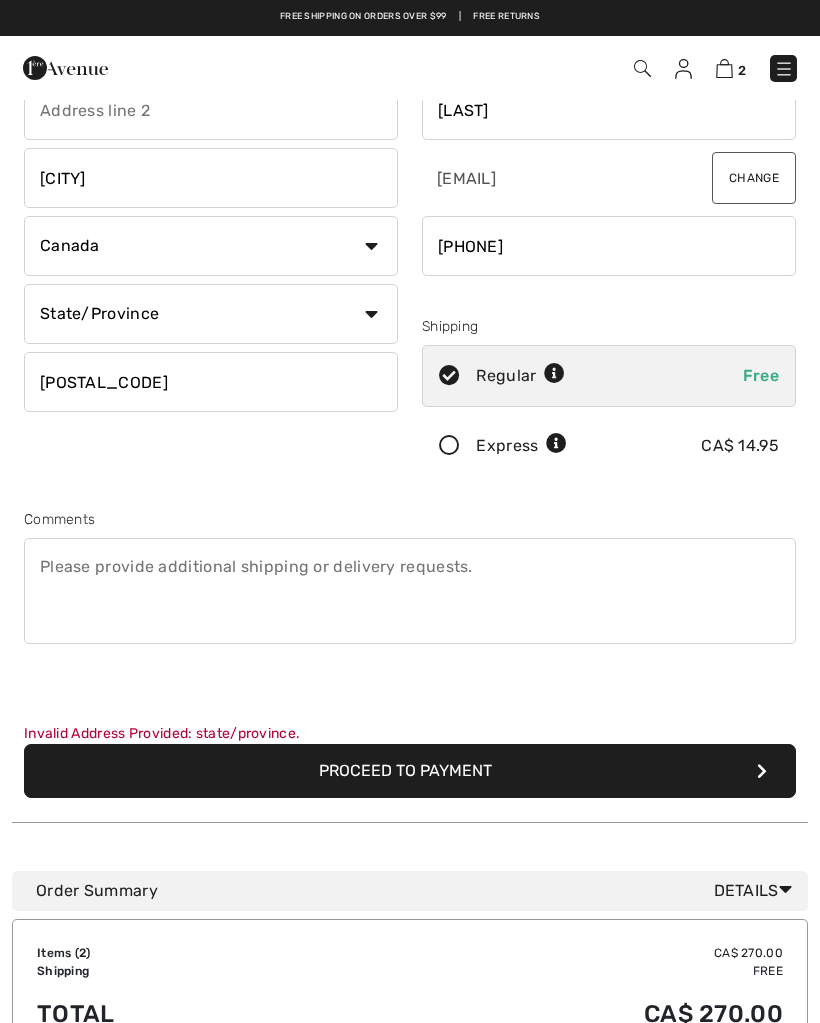 scroll, scrollTop: 137, scrollLeft: 0, axis: vertical 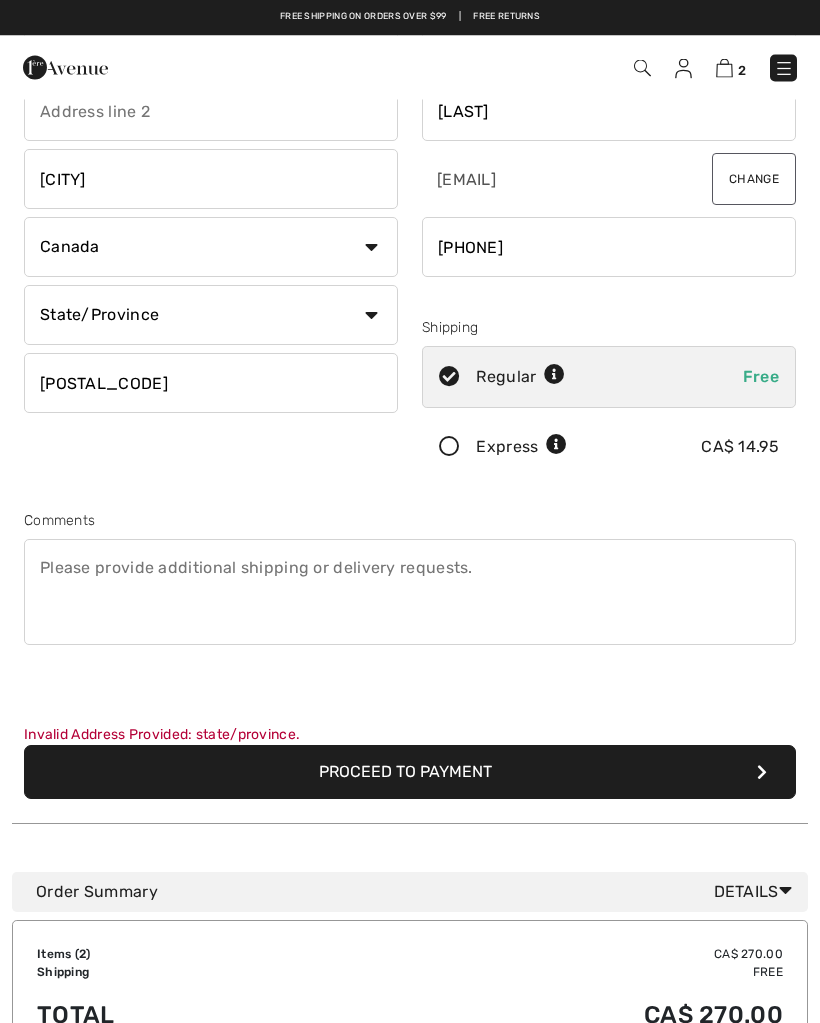 click on "State/Province
Alberta
British Columbia
Manitoba
New Brunswick
Newfoundland and Labrador
Northwest Territories
Nova Scotia
Nunavut
Ontario
Prince Edward Island
Quebec
Saskatchewan
Yukon" at bounding box center (211, 316) 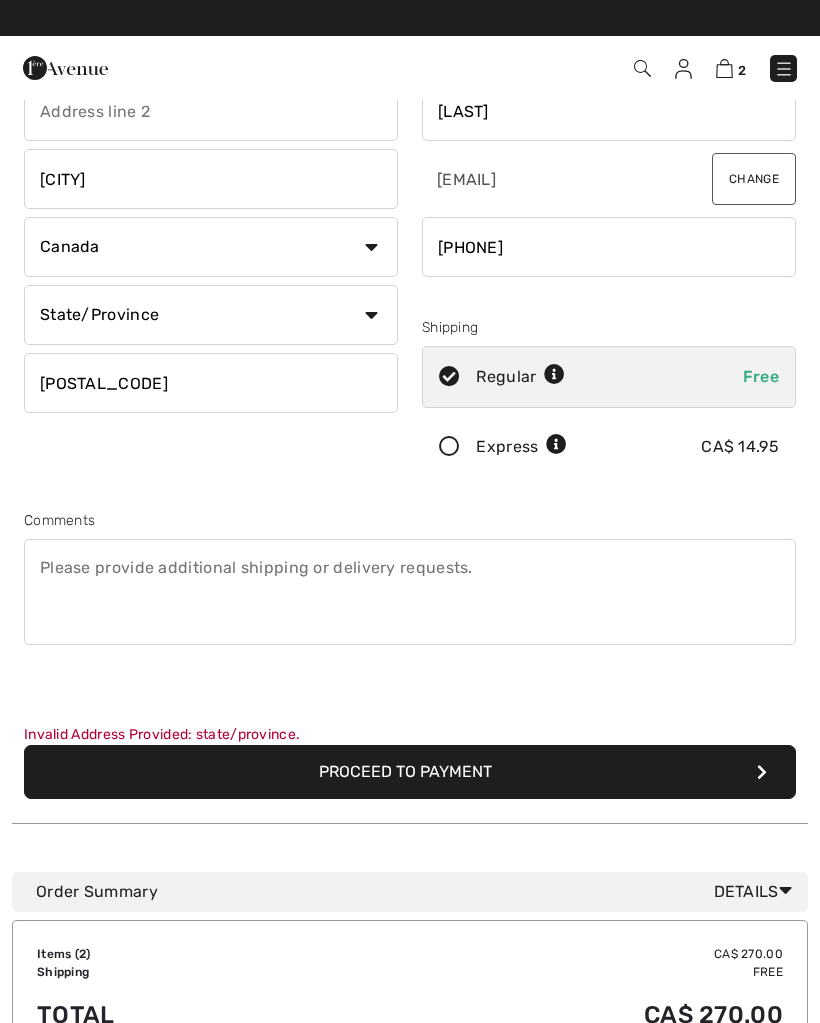 select on "AB" 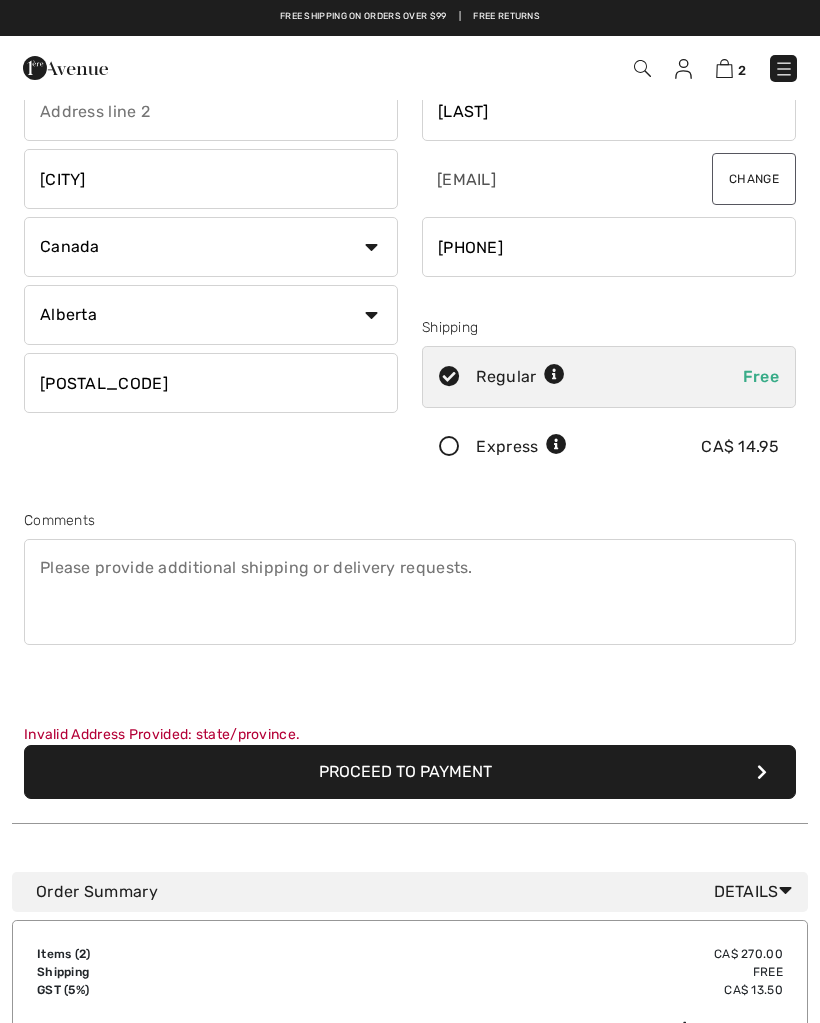 click on "Proceed to Payment" at bounding box center [410, 772] 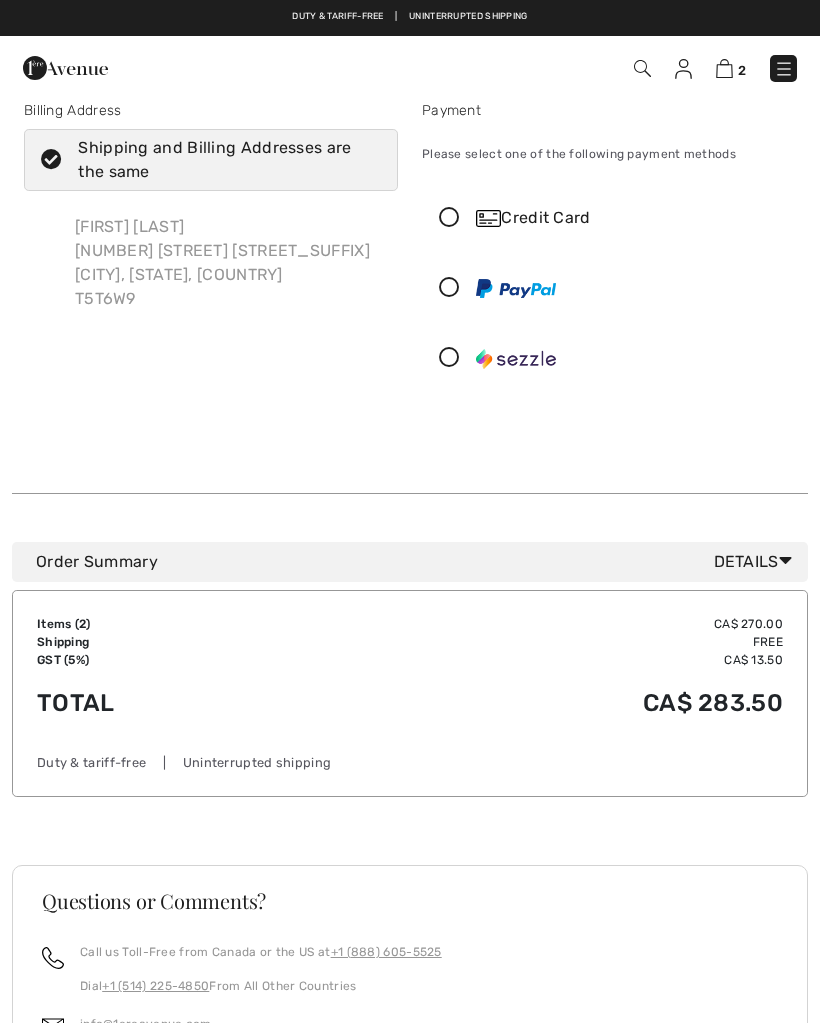scroll, scrollTop: 0, scrollLeft: 0, axis: both 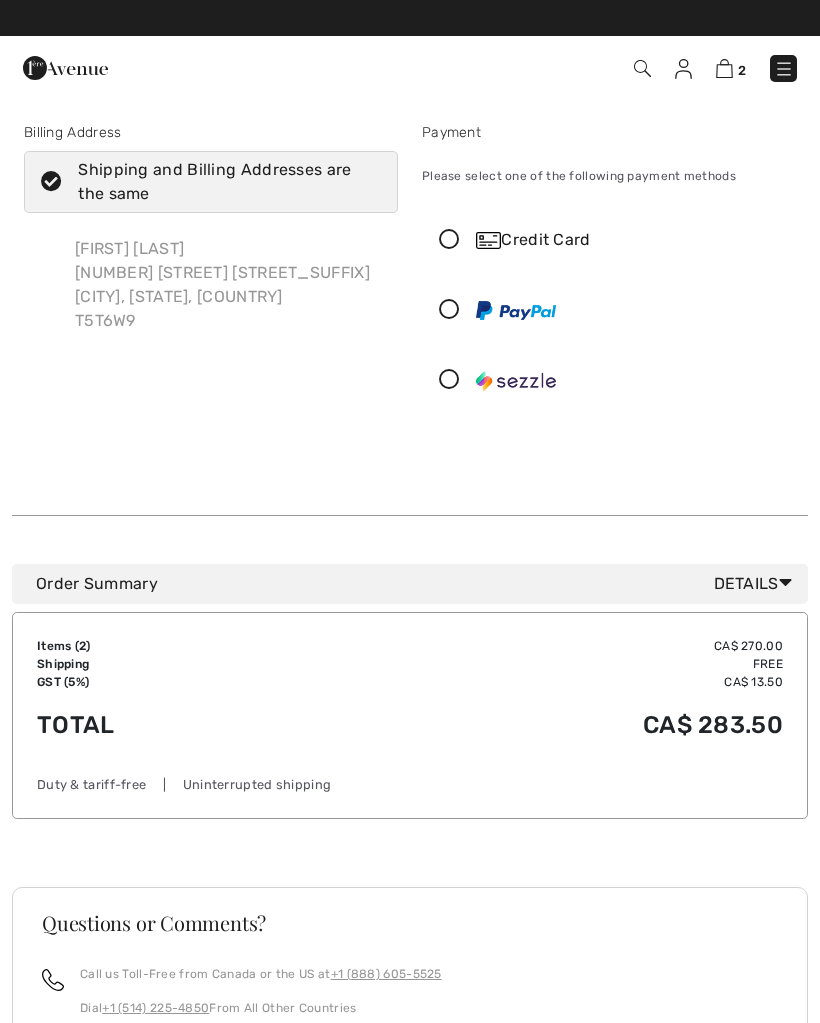click at bounding box center (449, 310) 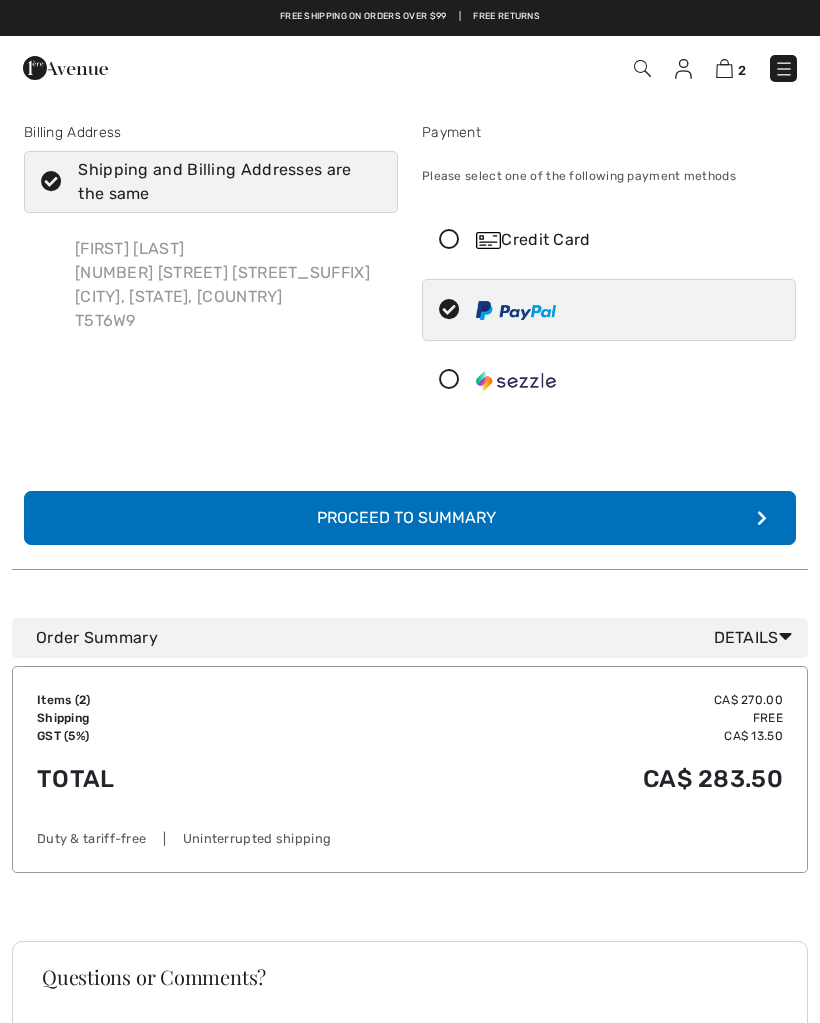 click on "Complete Your Order with PayPal
Proceed to Summary" at bounding box center (410, 518) 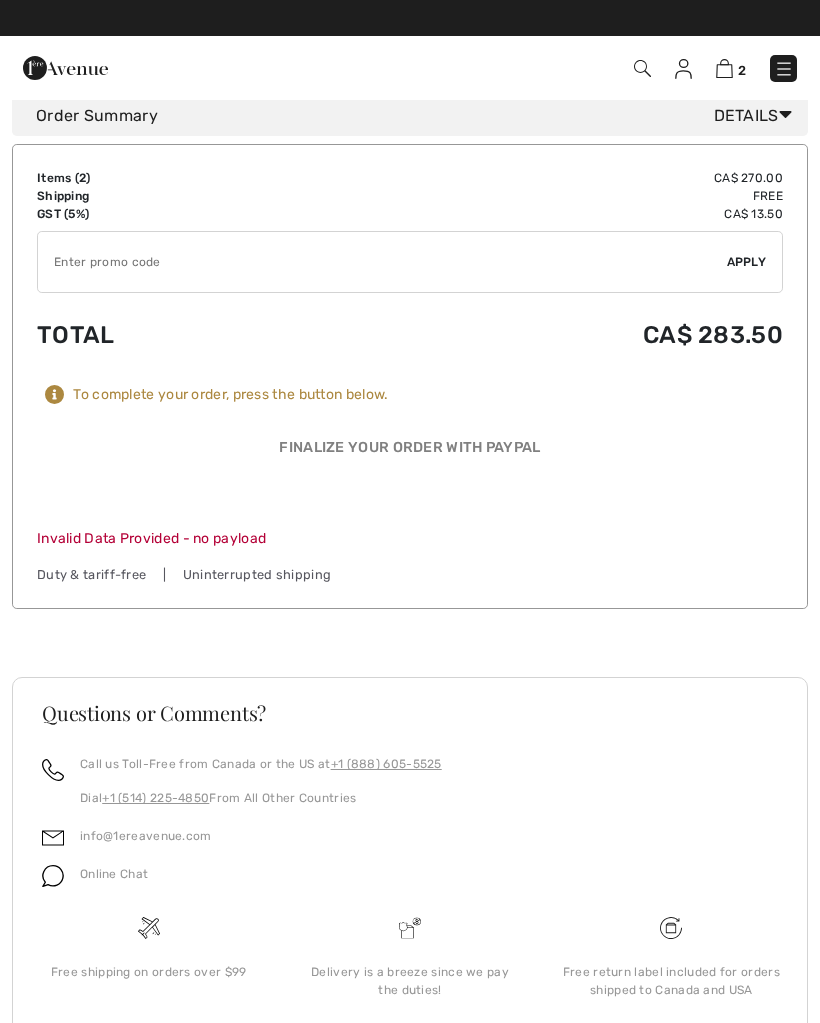 scroll, scrollTop: 1722, scrollLeft: 0, axis: vertical 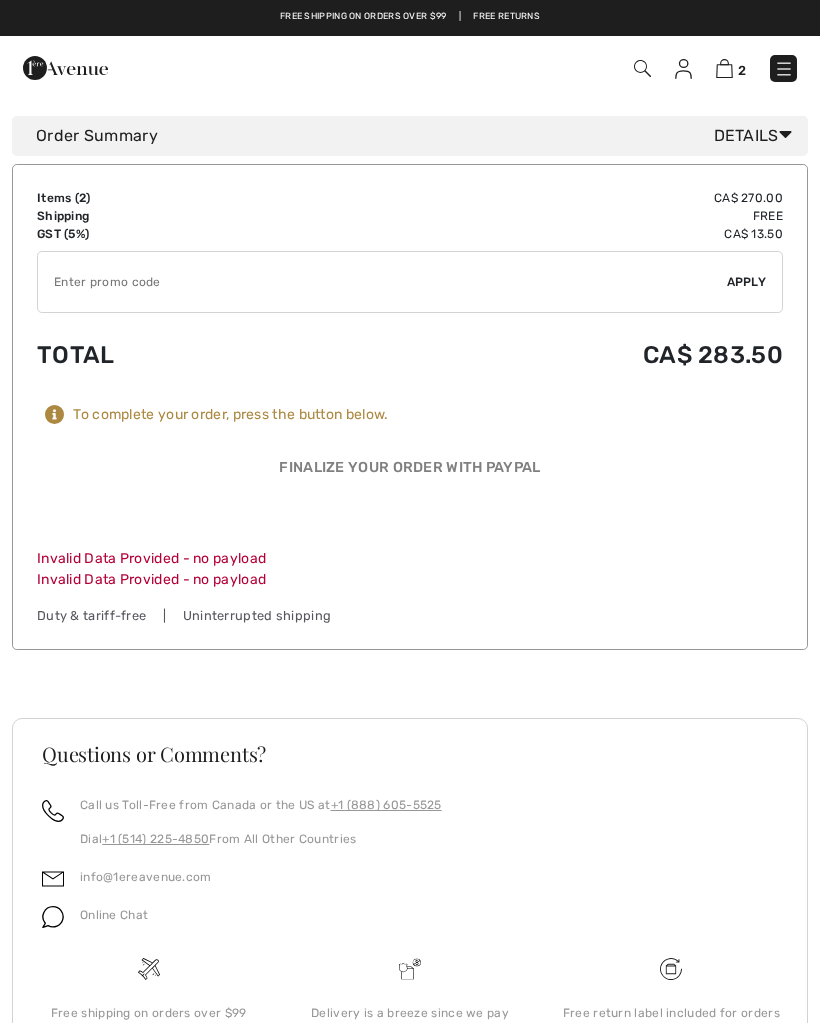 click on "Details" at bounding box center (757, 136) 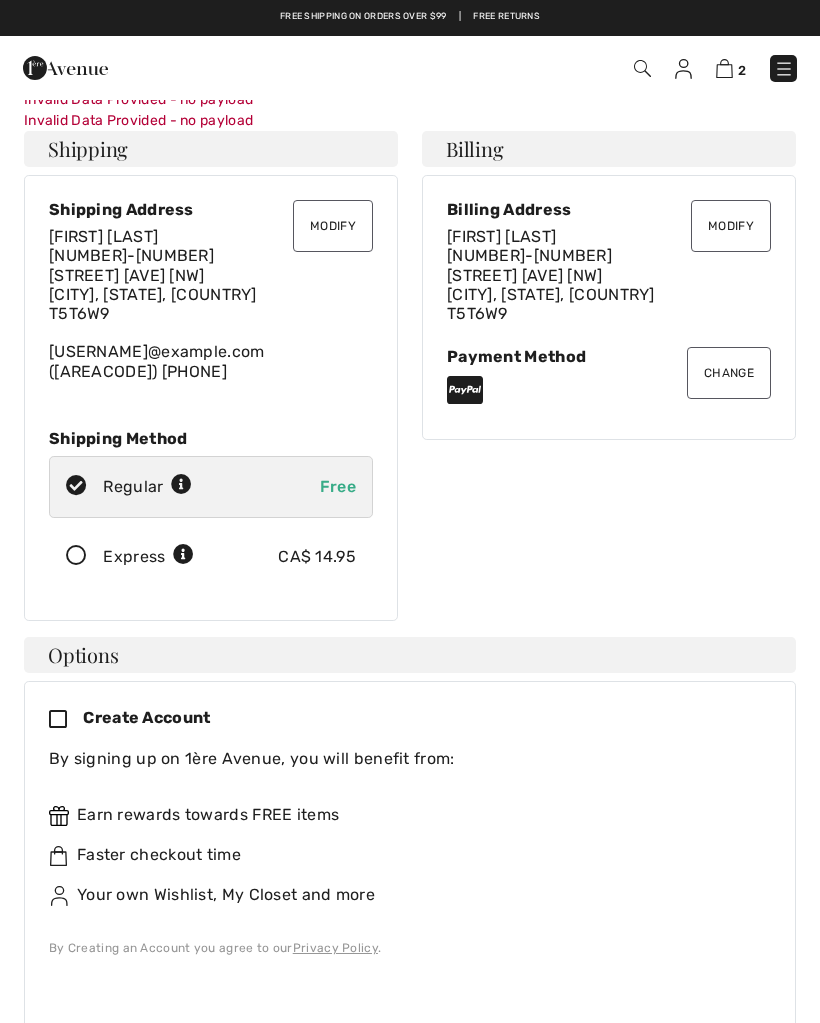 scroll, scrollTop: 0, scrollLeft: 0, axis: both 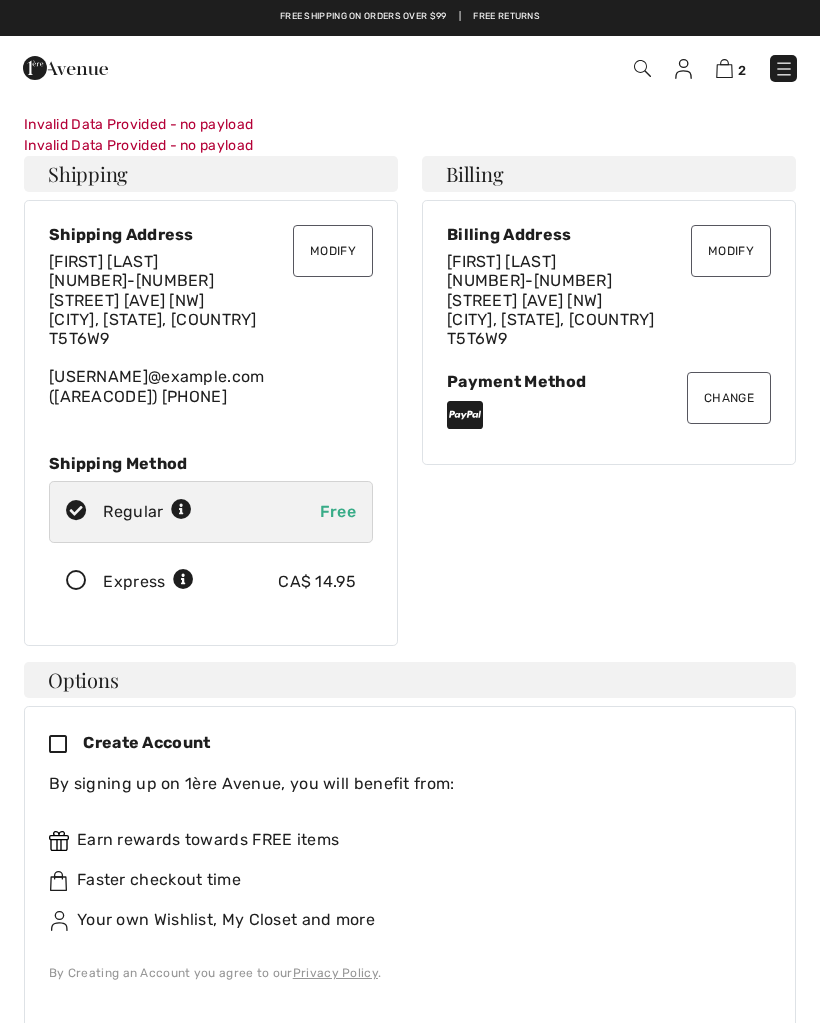 click on "Modify
Billing Address
Penny Smith
13-17715 96 Ave Nw Edmonton, AB, CA T5T6W9
Change
Payment Method" at bounding box center (609, 332) 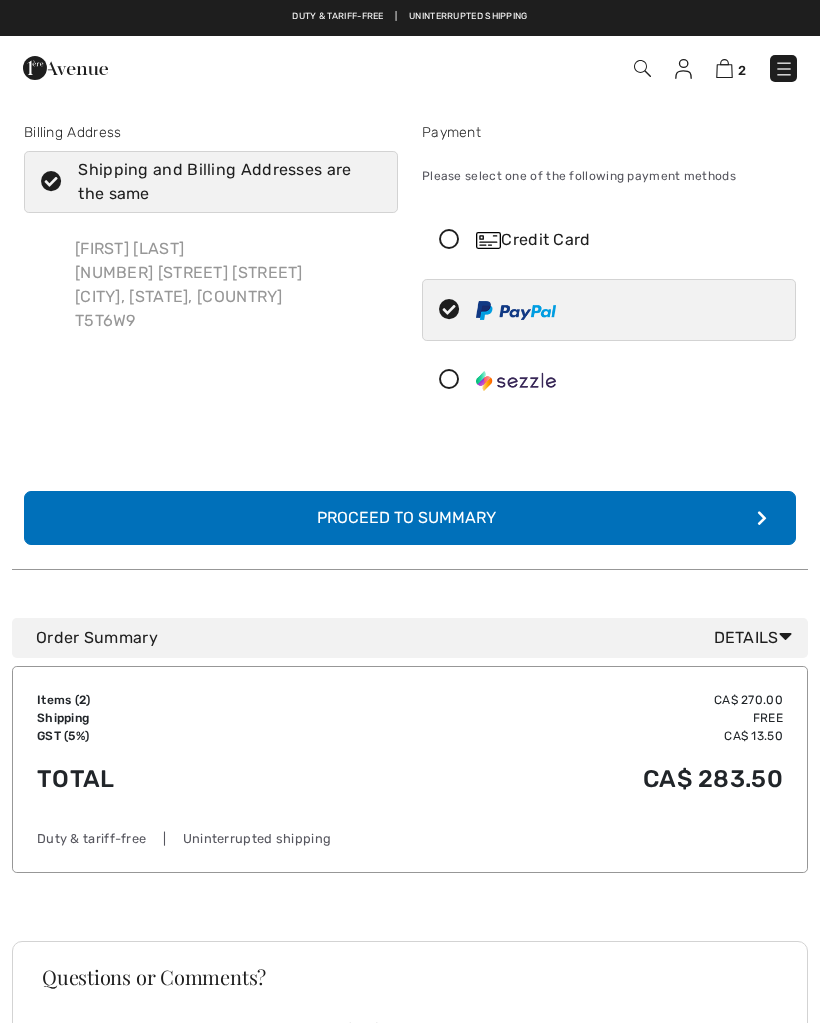 scroll, scrollTop: 13, scrollLeft: 0, axis: vertical 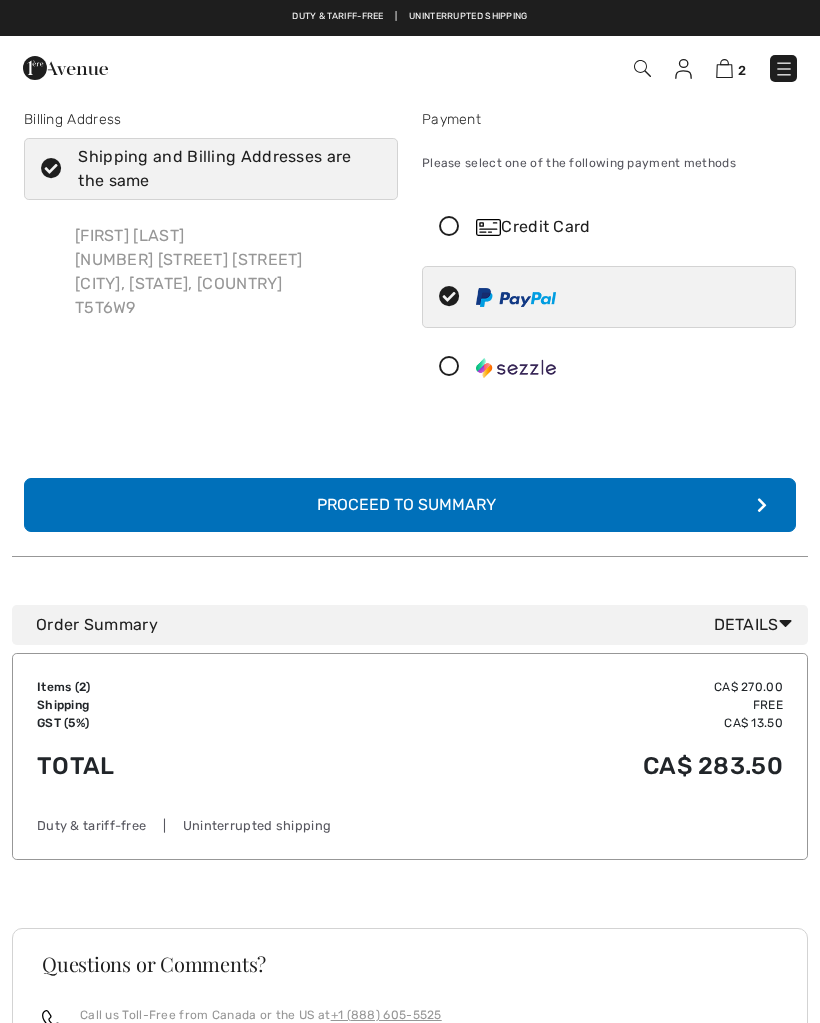 click at bounding box center (601, 367) 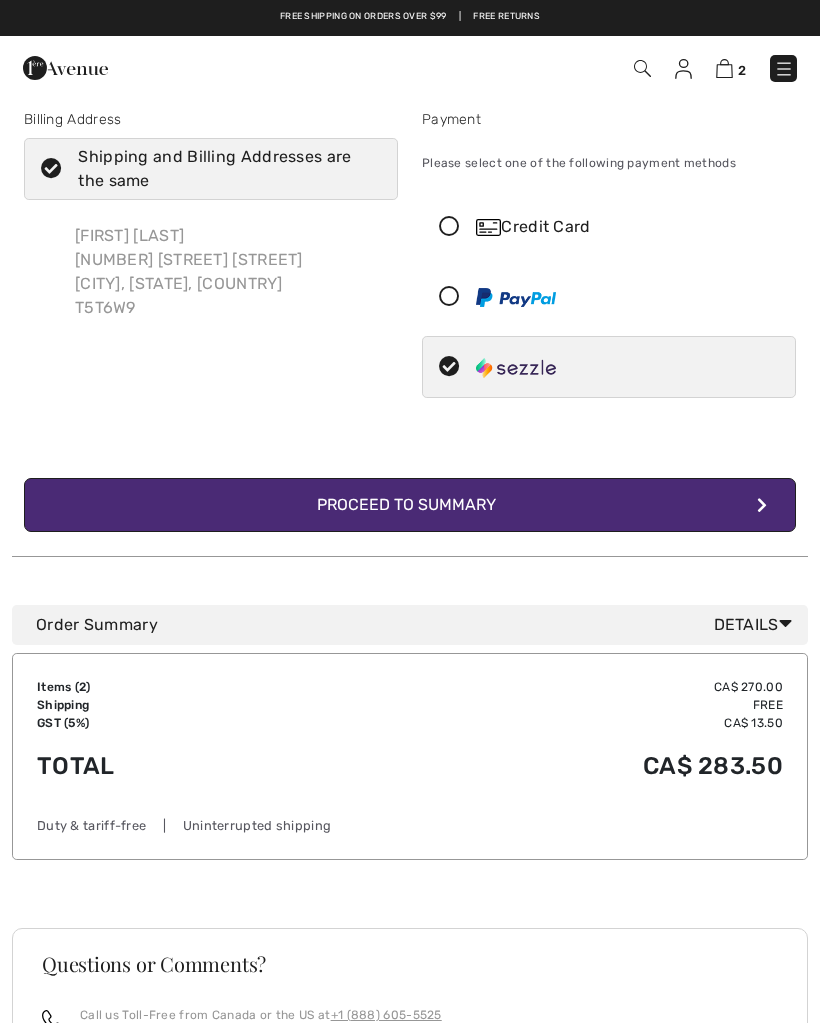 click at bounding box center [449, 297] 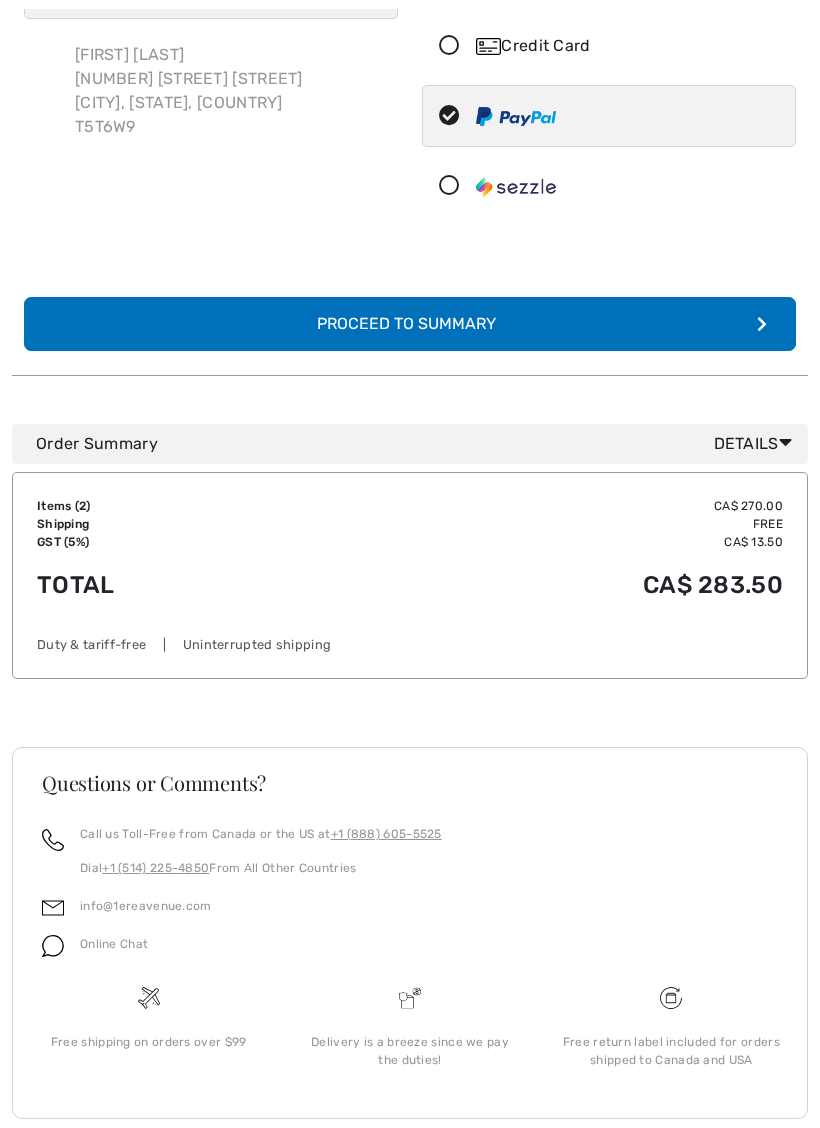 scroll, scrollTop: 235, scrollLeft: 0, axis: vertical 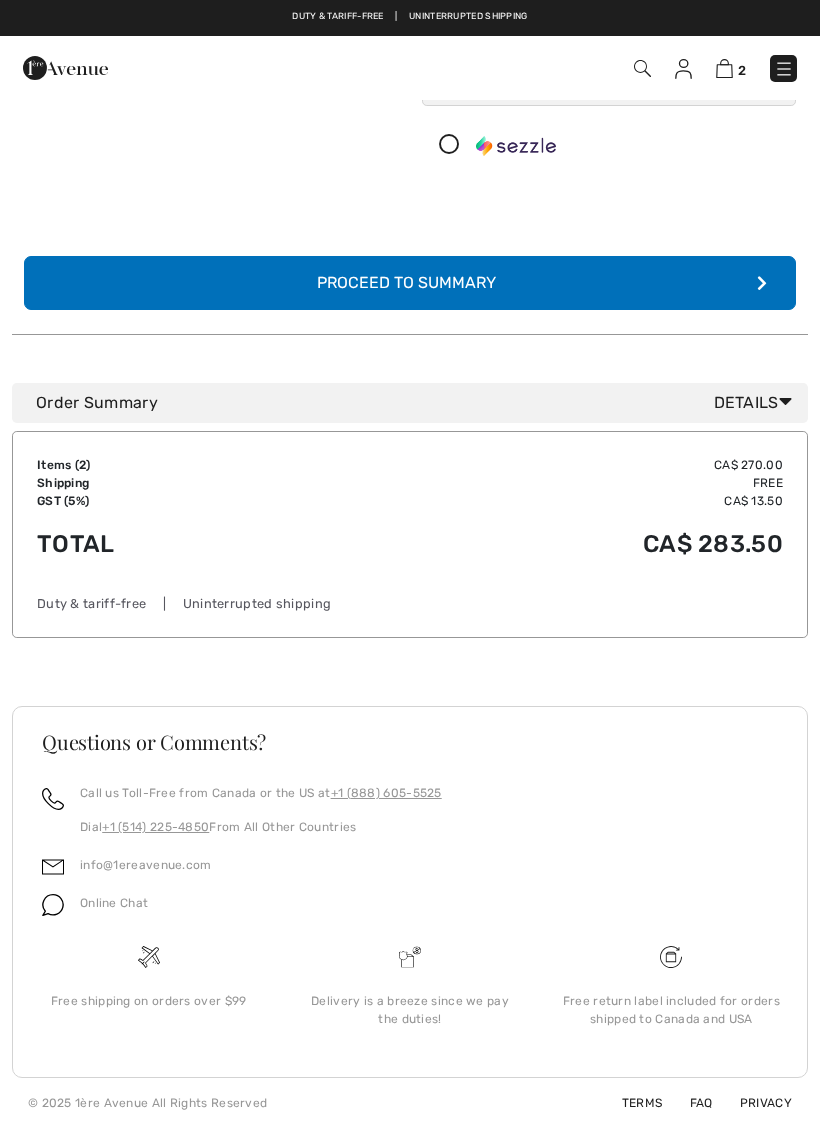 click on "Complete Your Order with PayPal
Proceed to Summary" at bounding box center [410, 283] 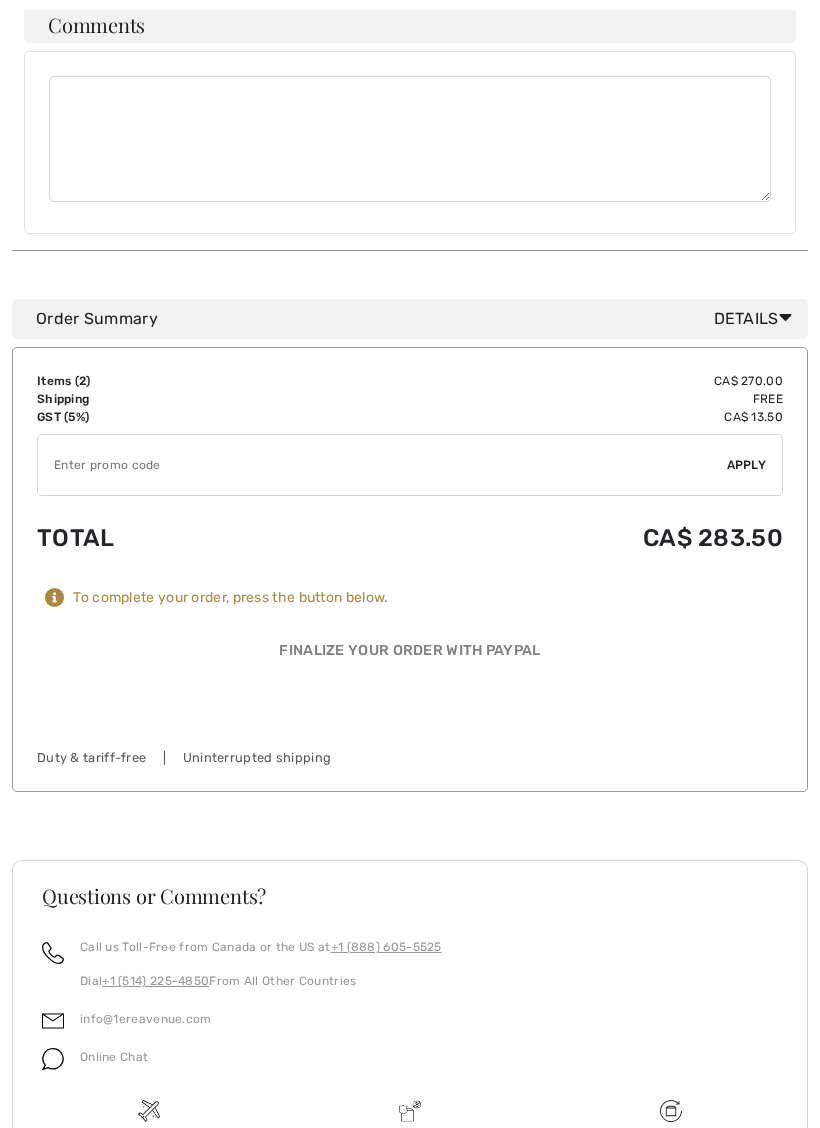 scroll, scrollTop: 1627, scrollLeft: 0, axis: vertical 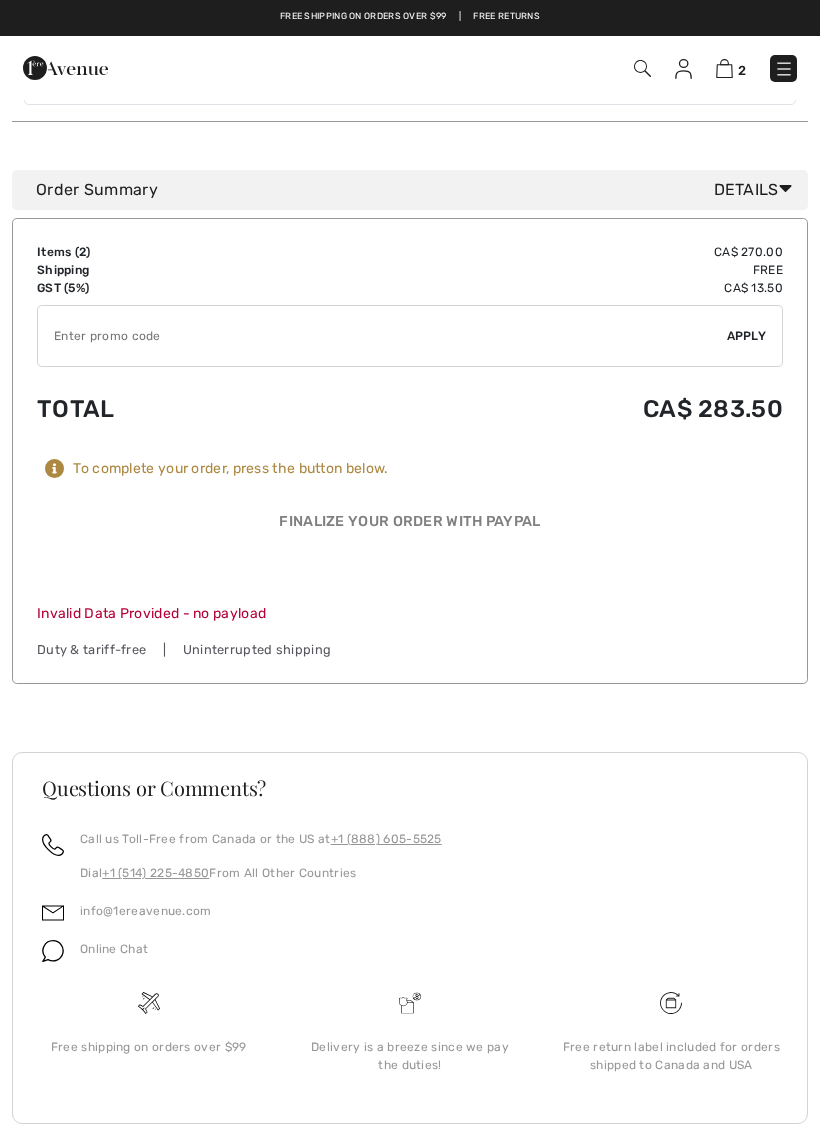 click on "Duty & tariff-free      |     Uninterrupted shipping" at bounding box center (410, 649) 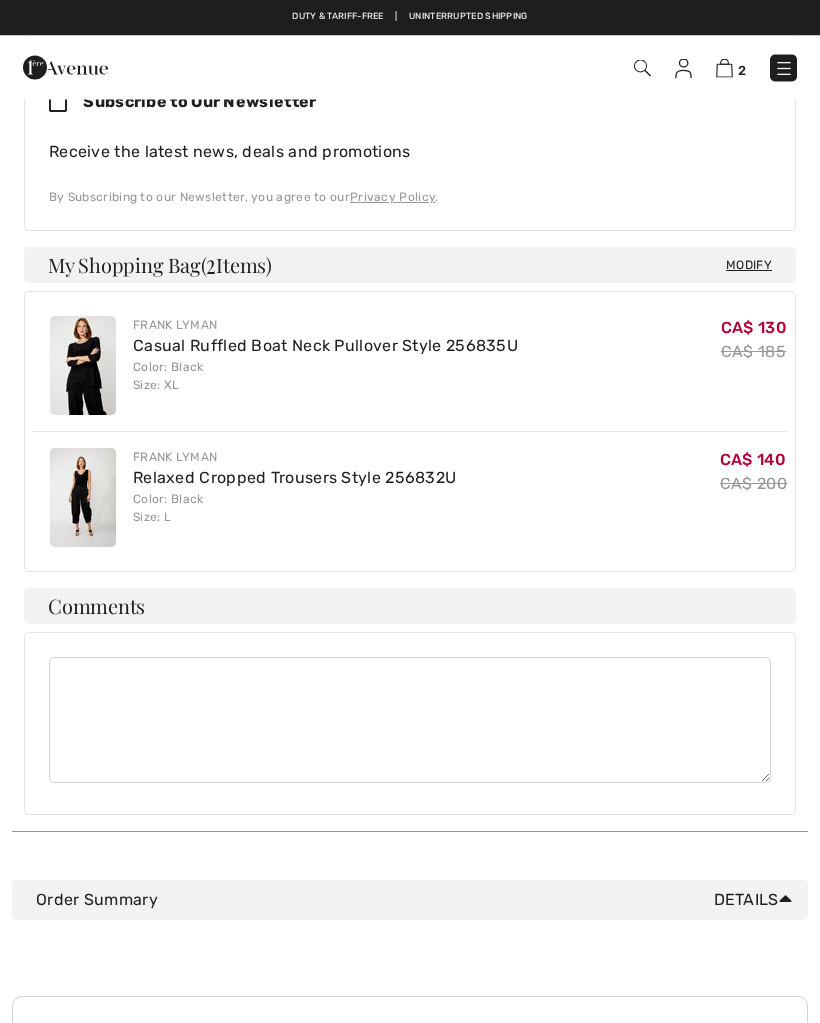 scroll, scrollTop: 914, scrollLeft: 0, axis: vertical 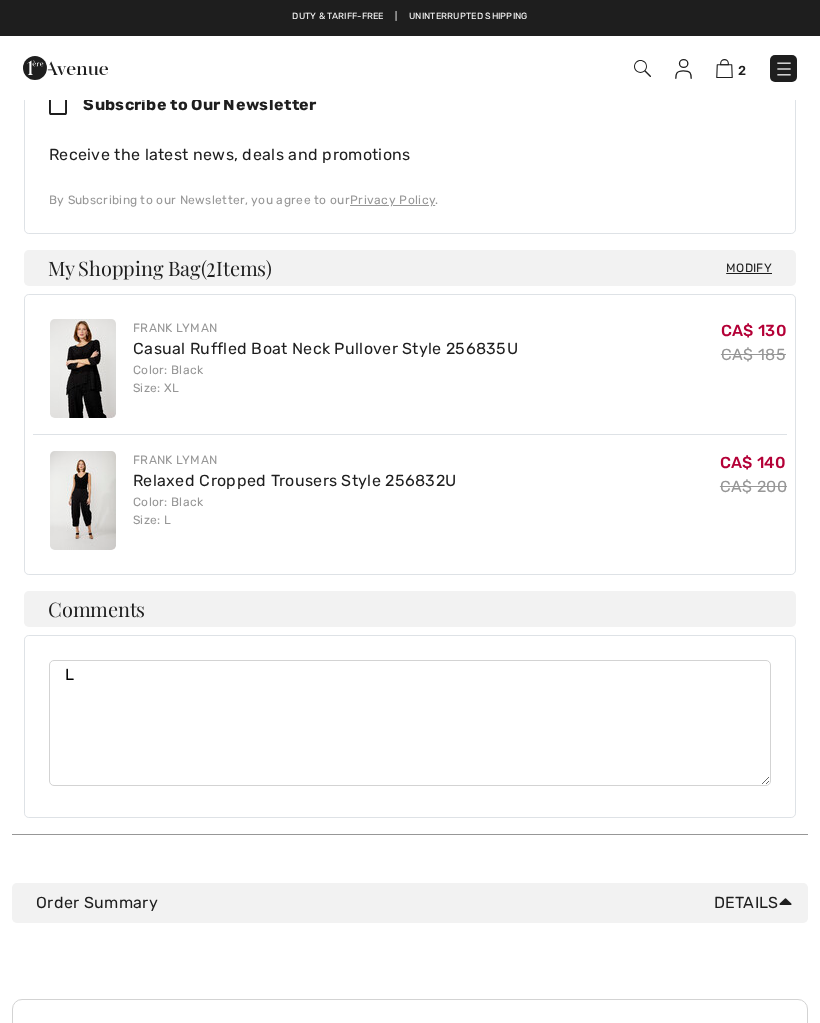 type on "L" 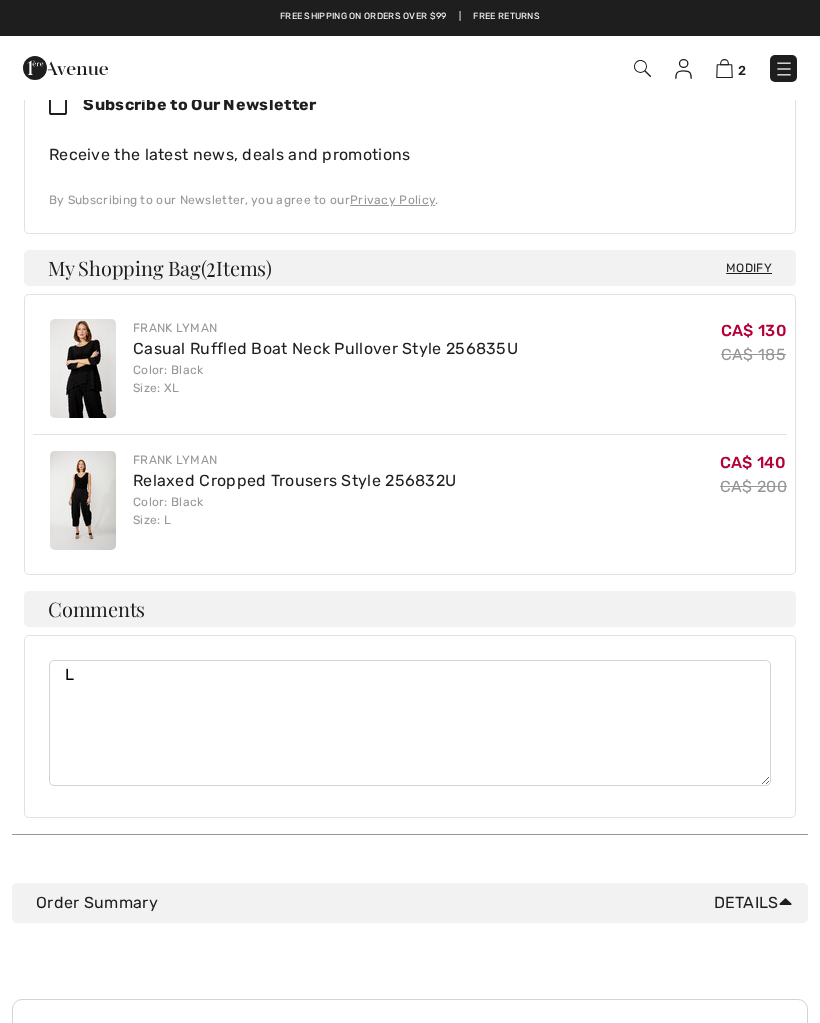 type 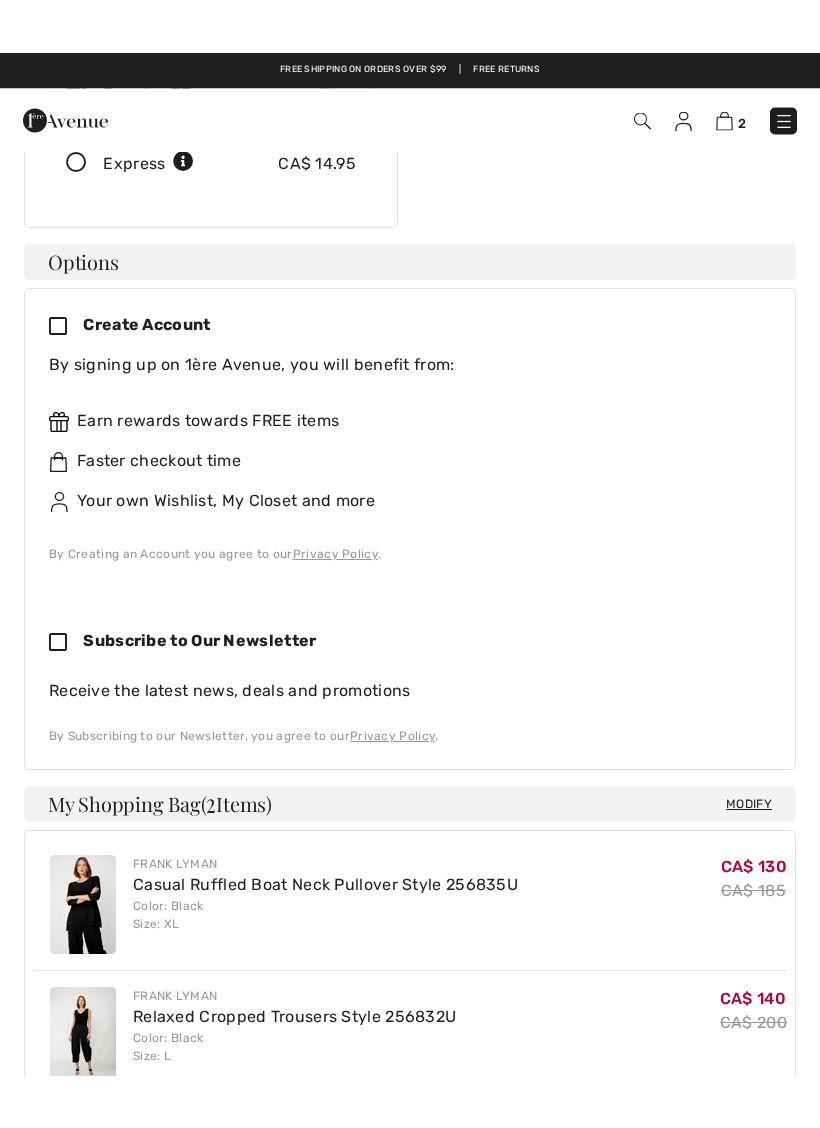 scroll, scrollTop: 435, scrollLeft: 0, axis: vertical 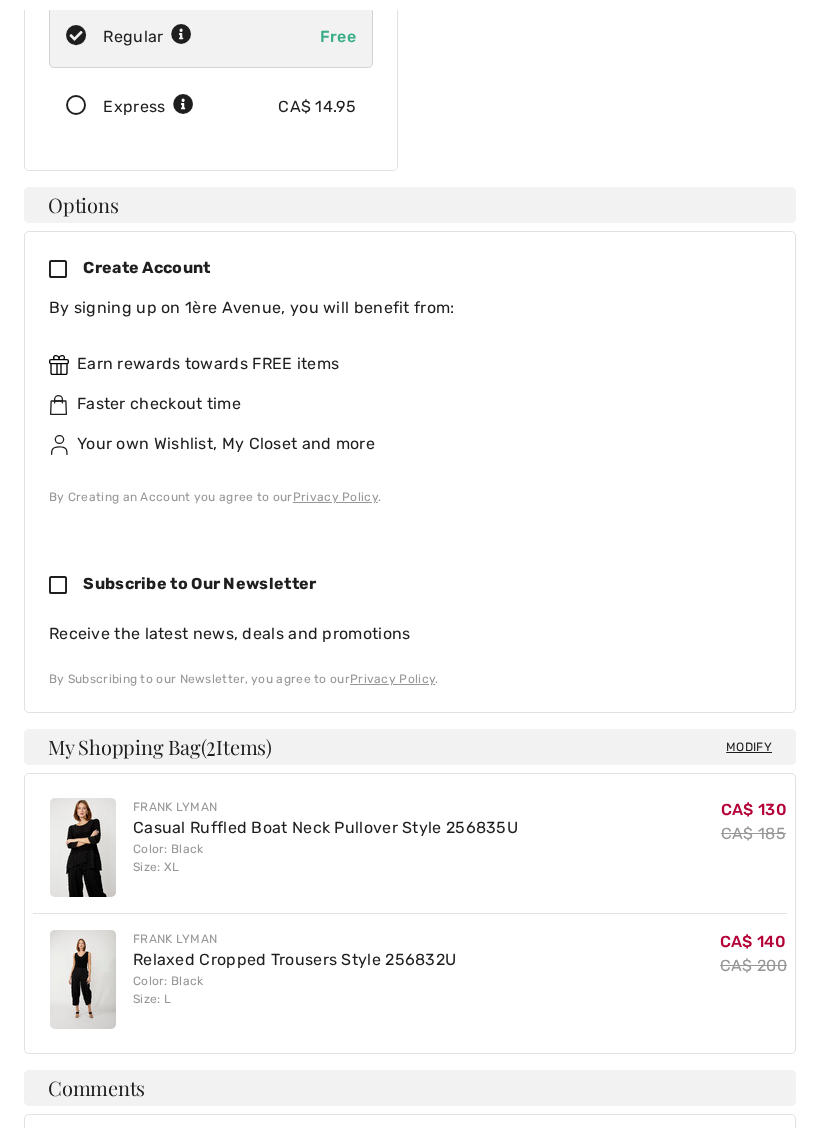 click at bounding box center (66, 270) 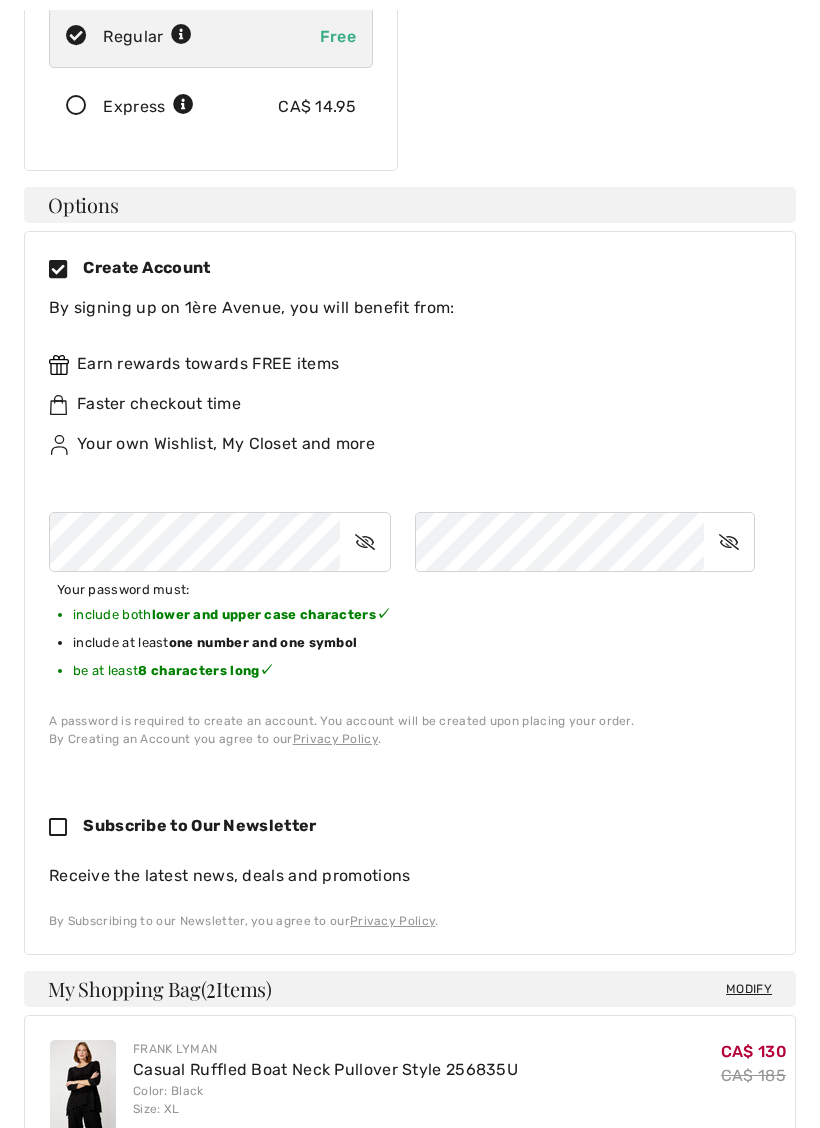 click at bounding box center [365, 542] 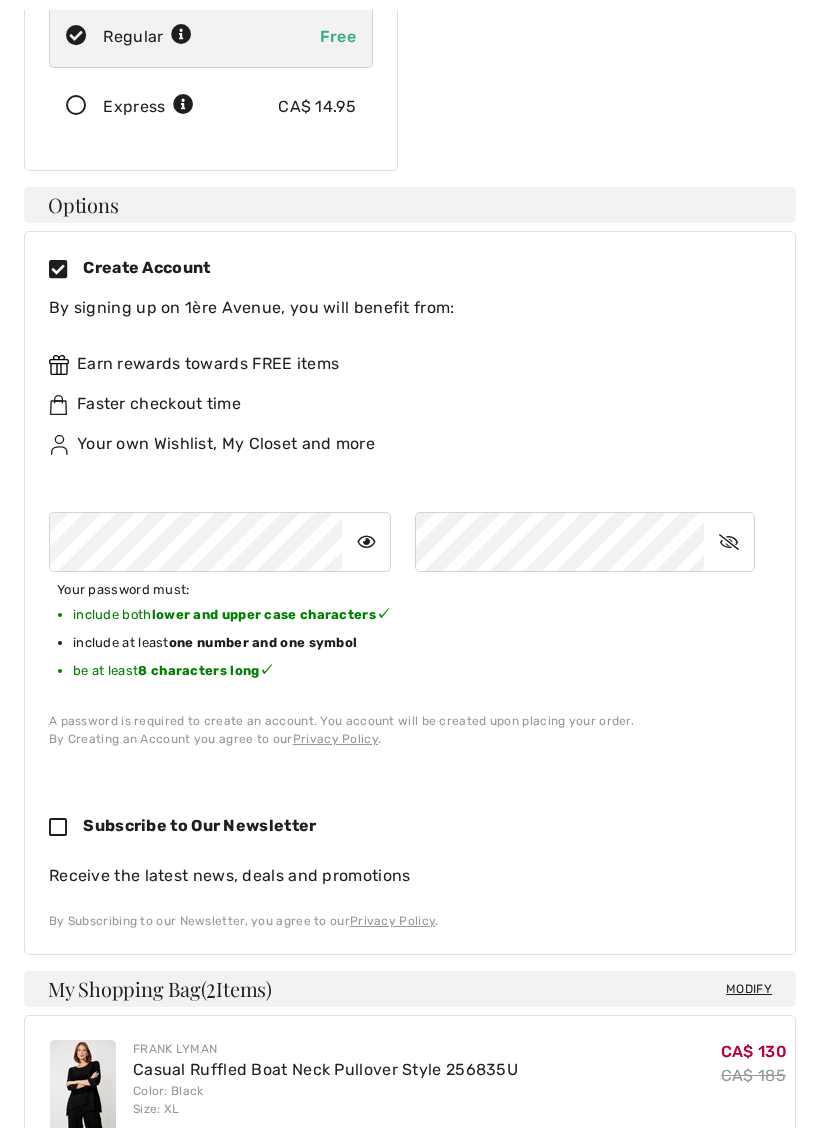 click at bounding box center (366, 542) 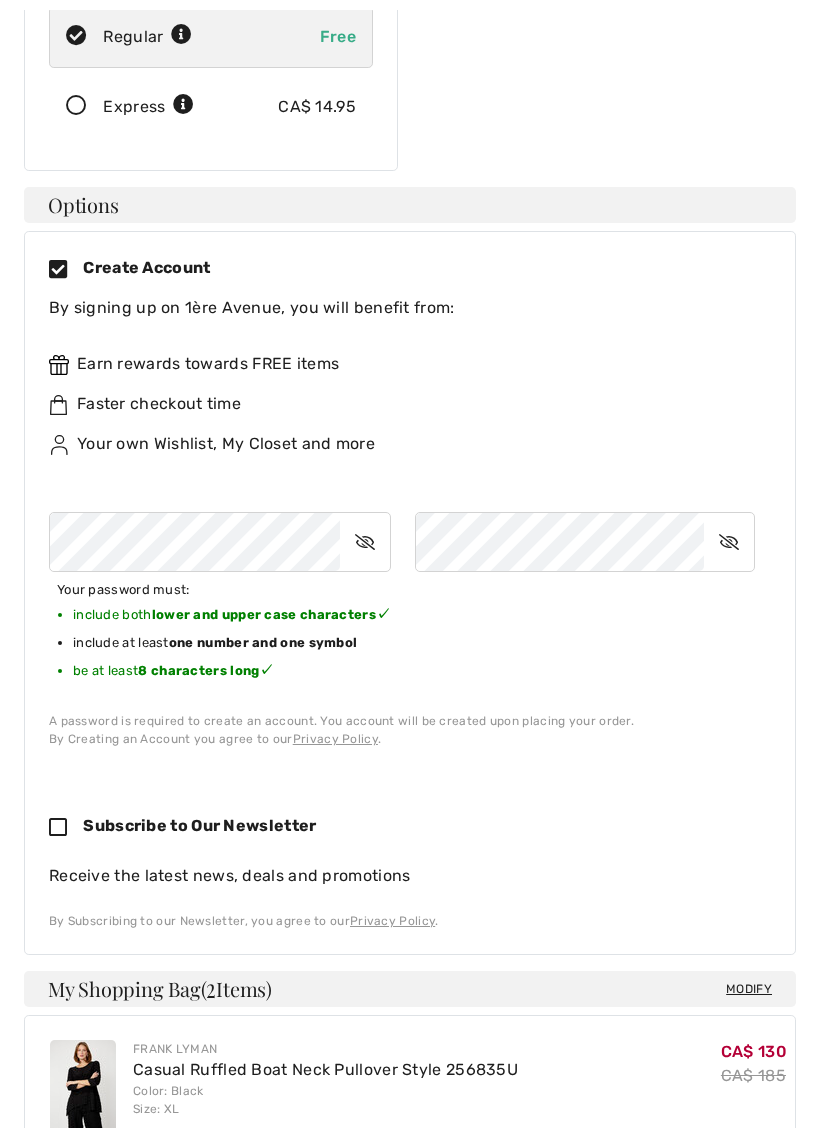 click at bounding box center [365, 542] 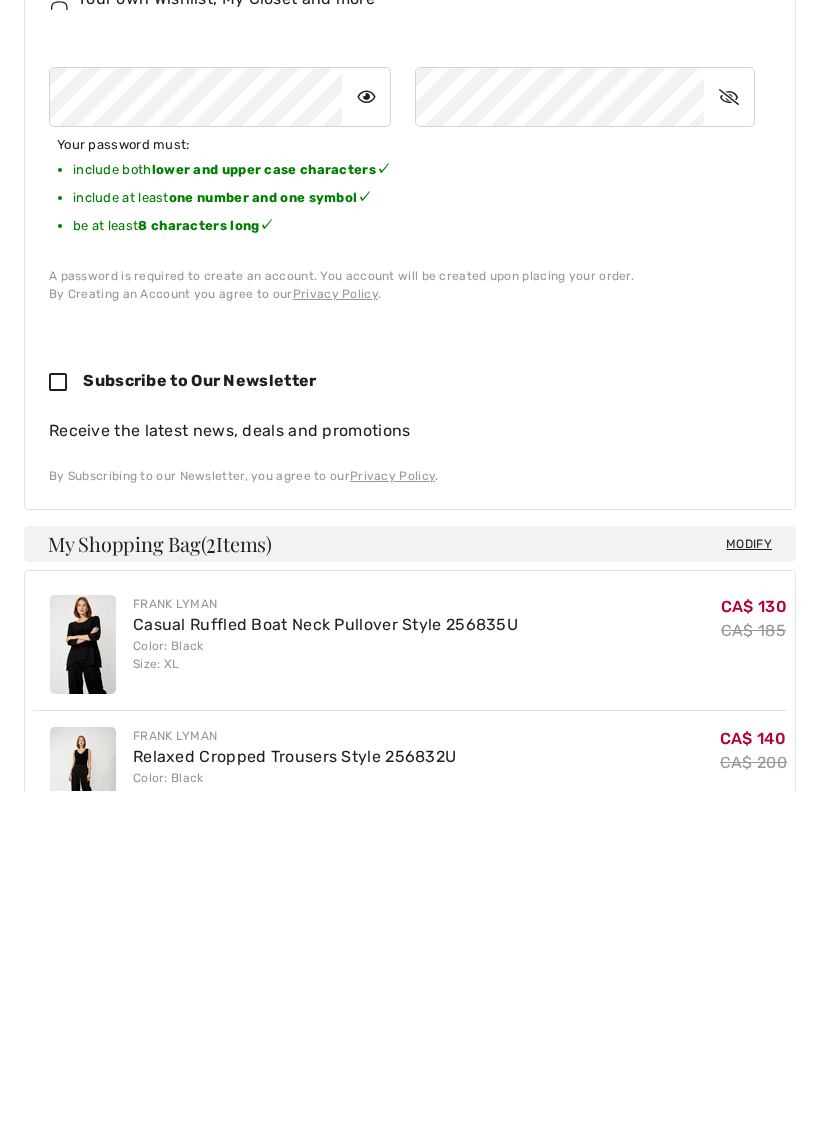 click at bounding box center [66, 720] 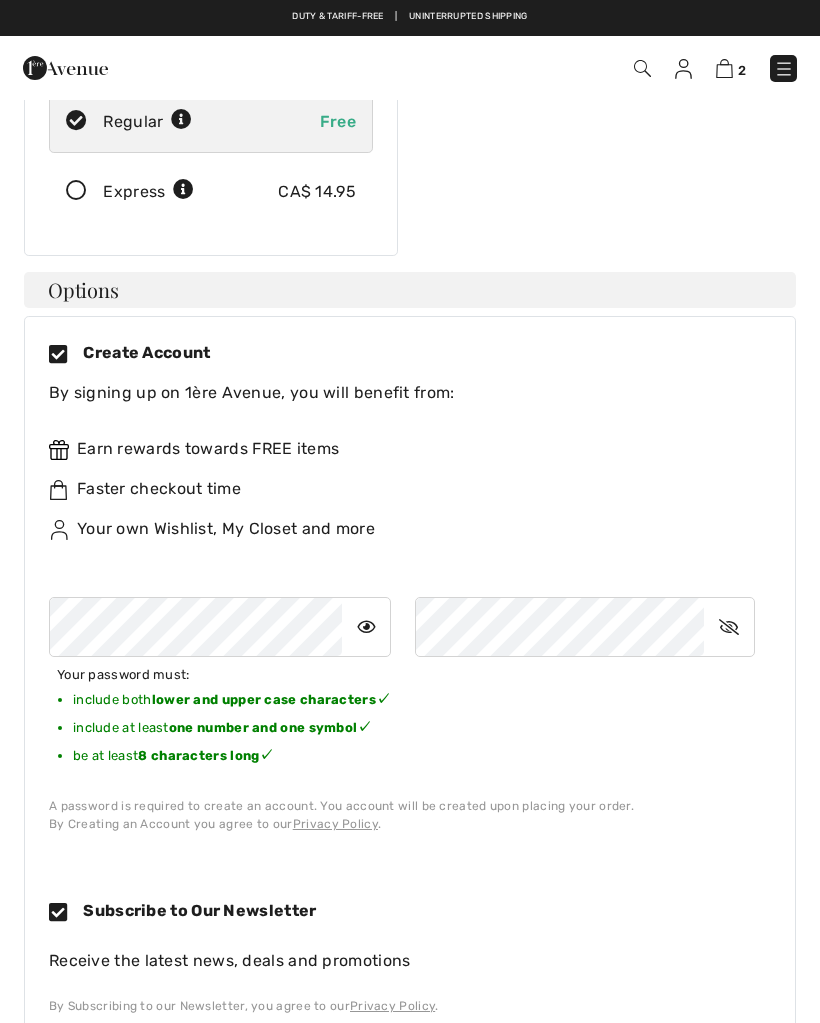 scroll, scrollTop: 0, scrollLeft: 0, axis: both 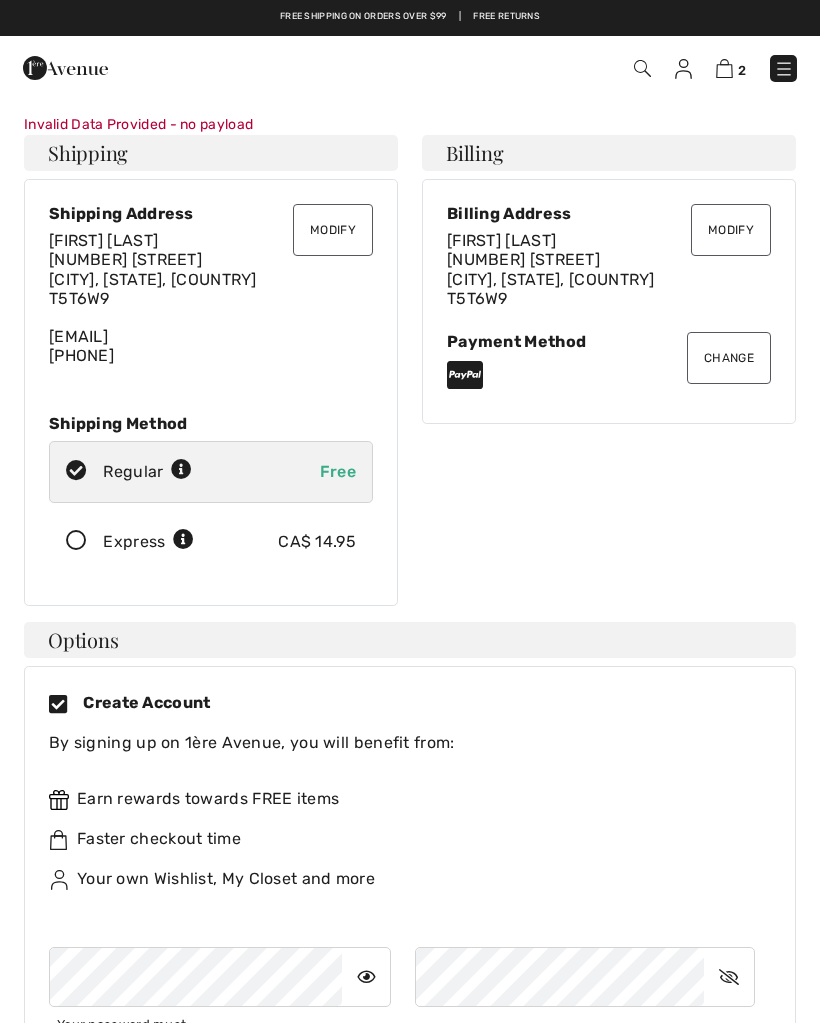 click at bounding box center (465, 375) 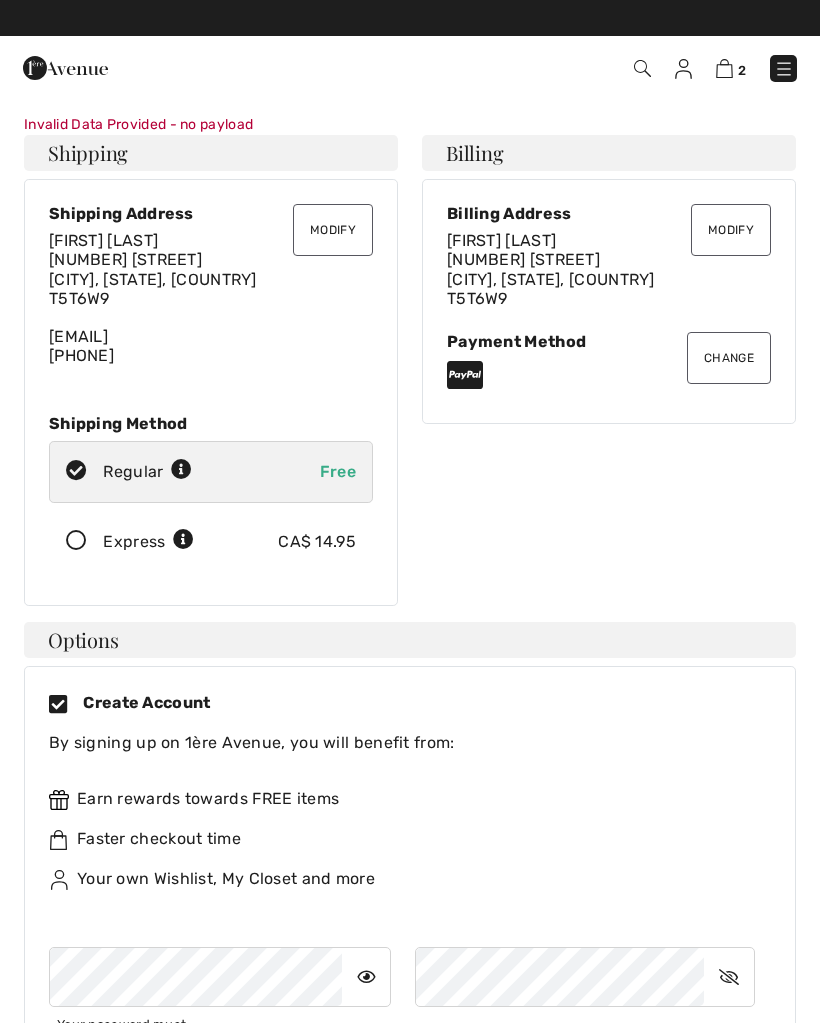 click at bounding box center (465, 375) 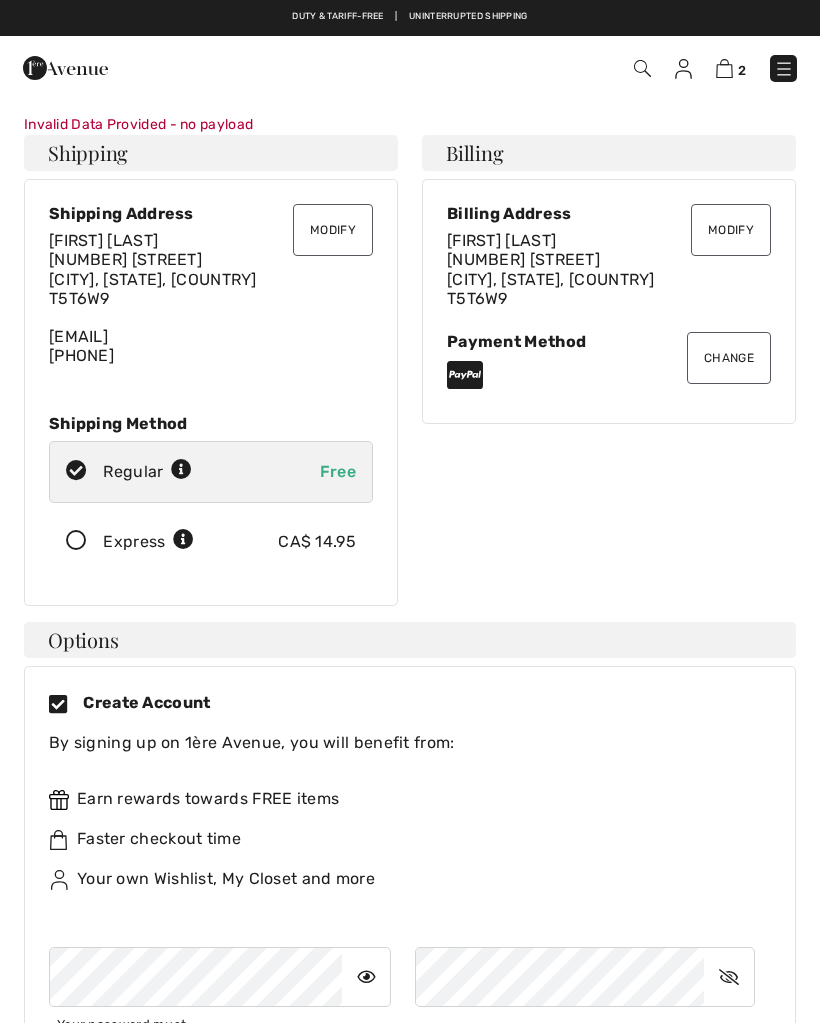 click on "Change" at bounding box center (729, 358) 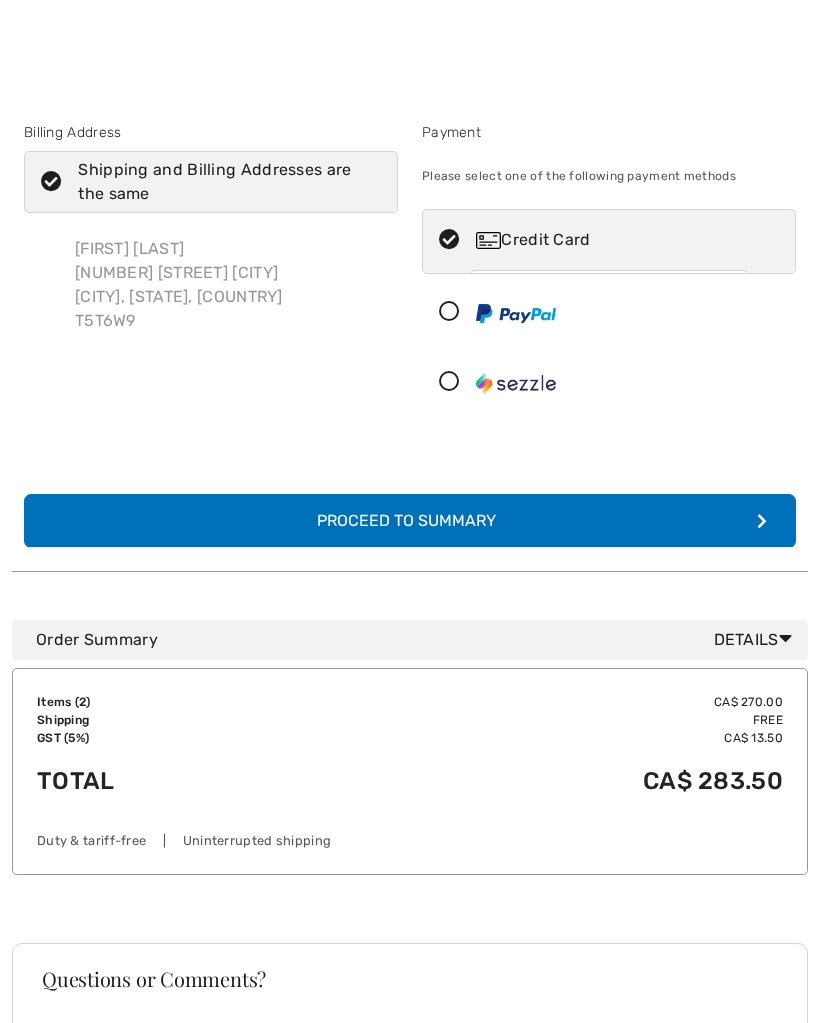 scroll, scrollTop: 10, scrollLeft: 0, axis: vertical 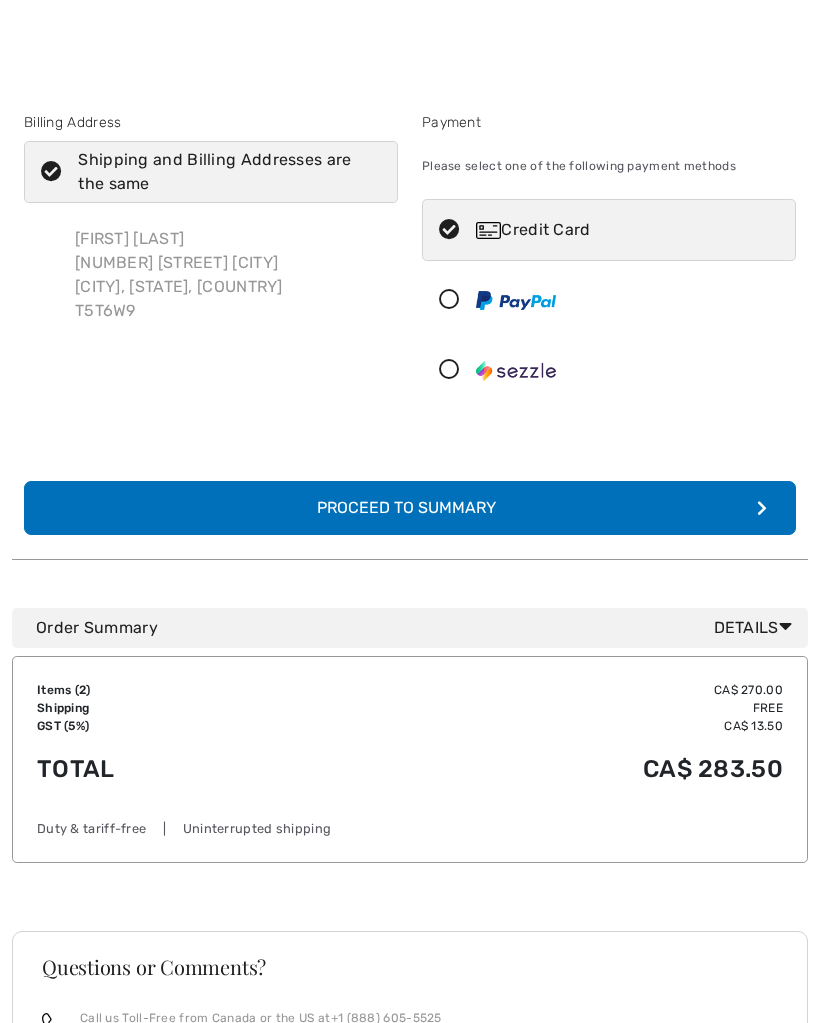 click at bounding box center [449, 300] 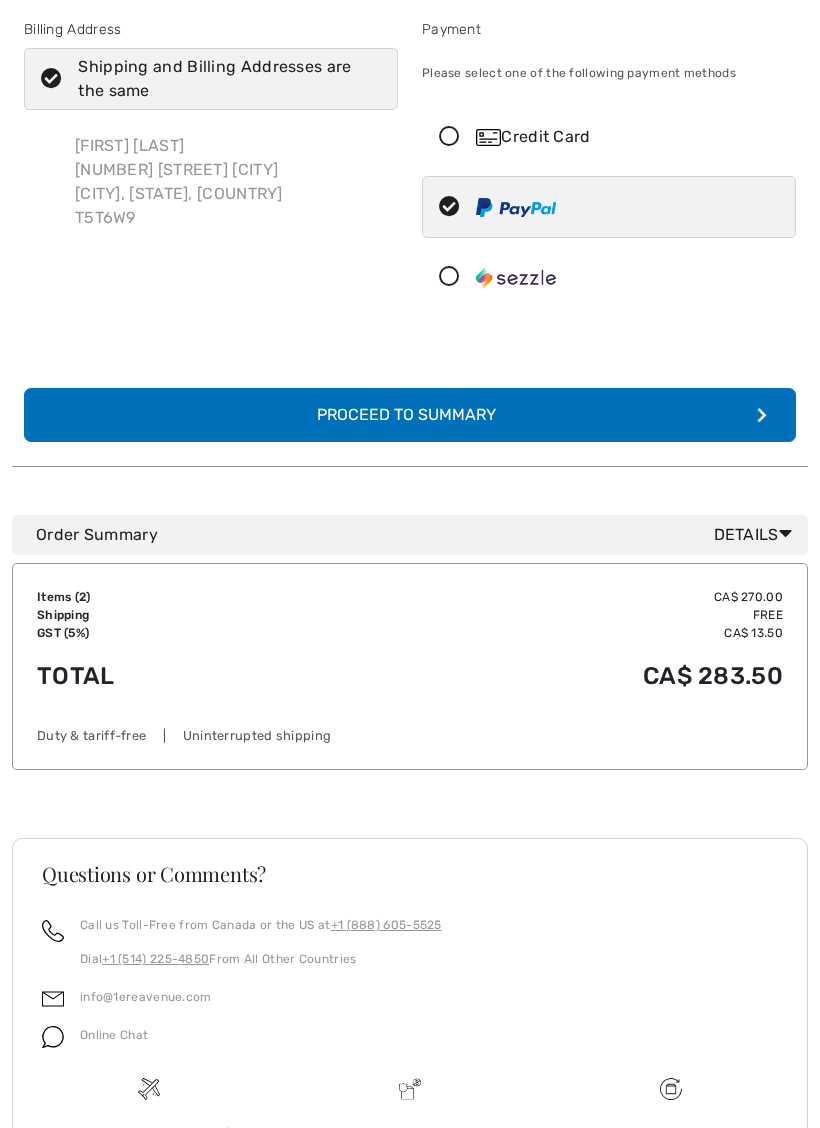 scroll, scrollTop: 235, scrollLeft: 0, axis: vertical 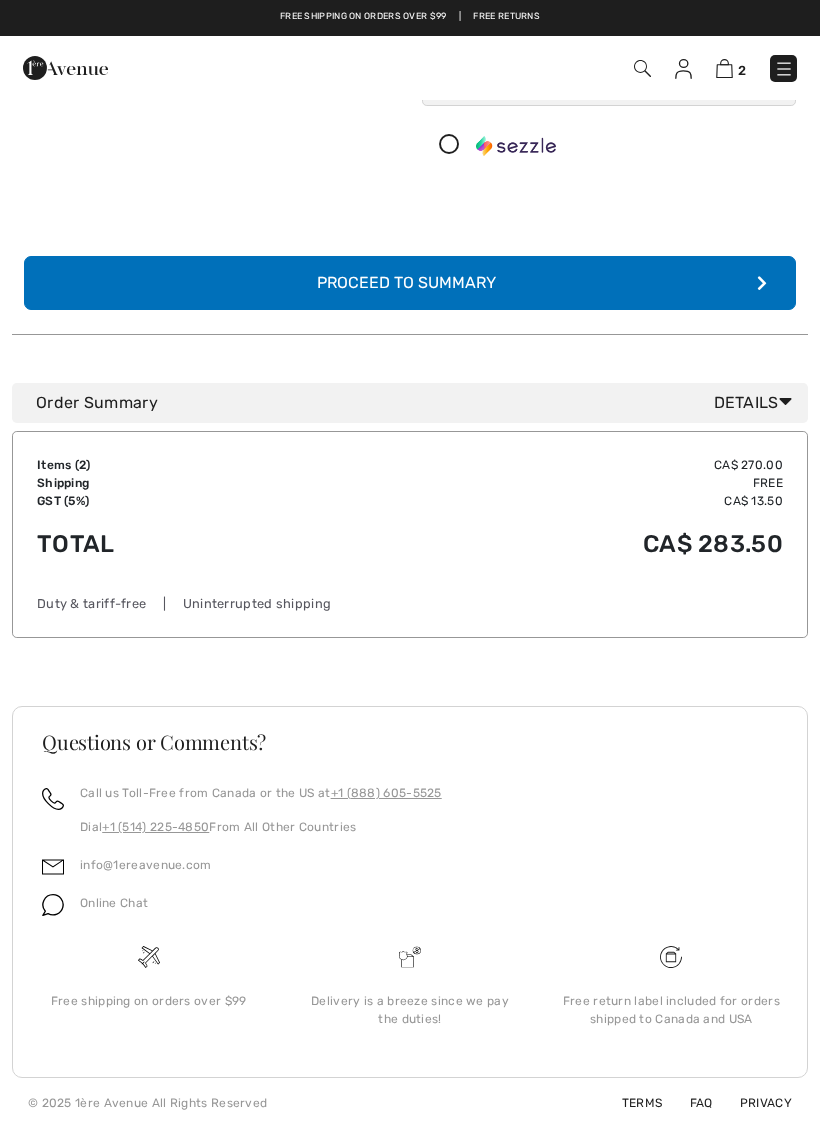 click on "Complete Your Order with PayPal
Proceed to Summary" at bounding box center [410, 283] 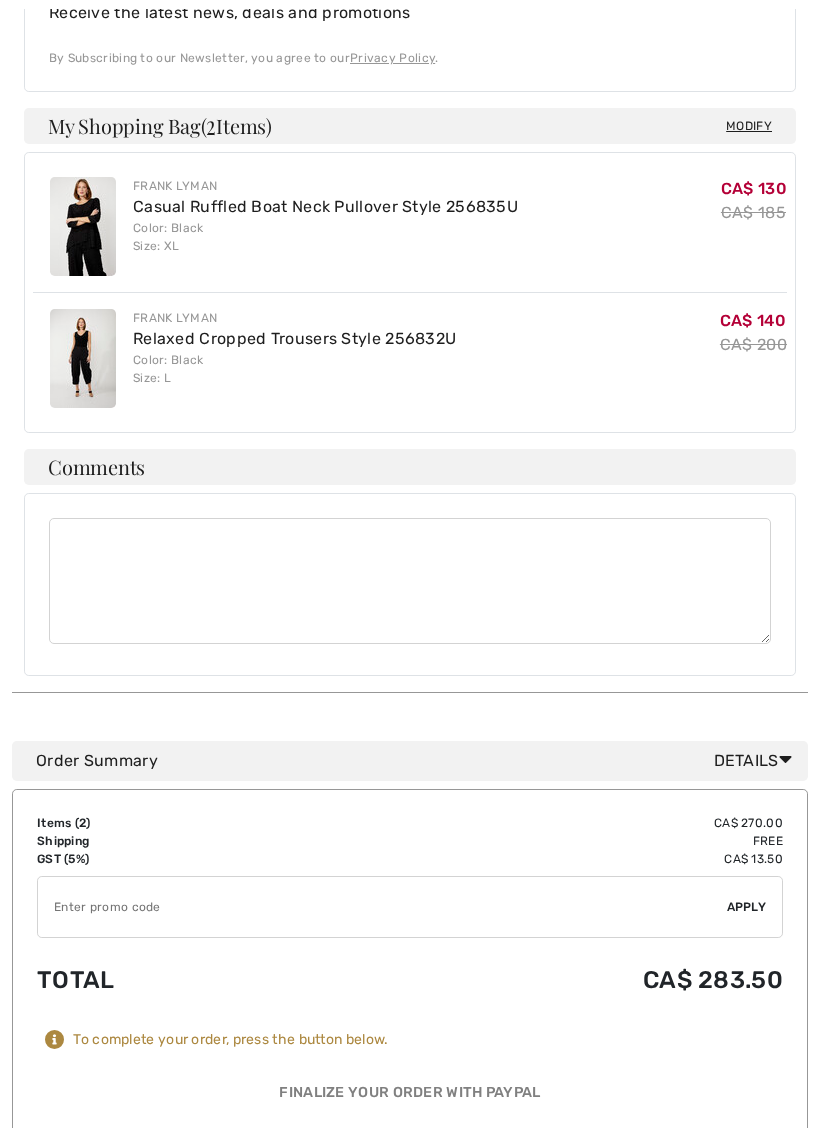 scroll, scrollTop: 1071, scrollLeft: 0, axis: vertical 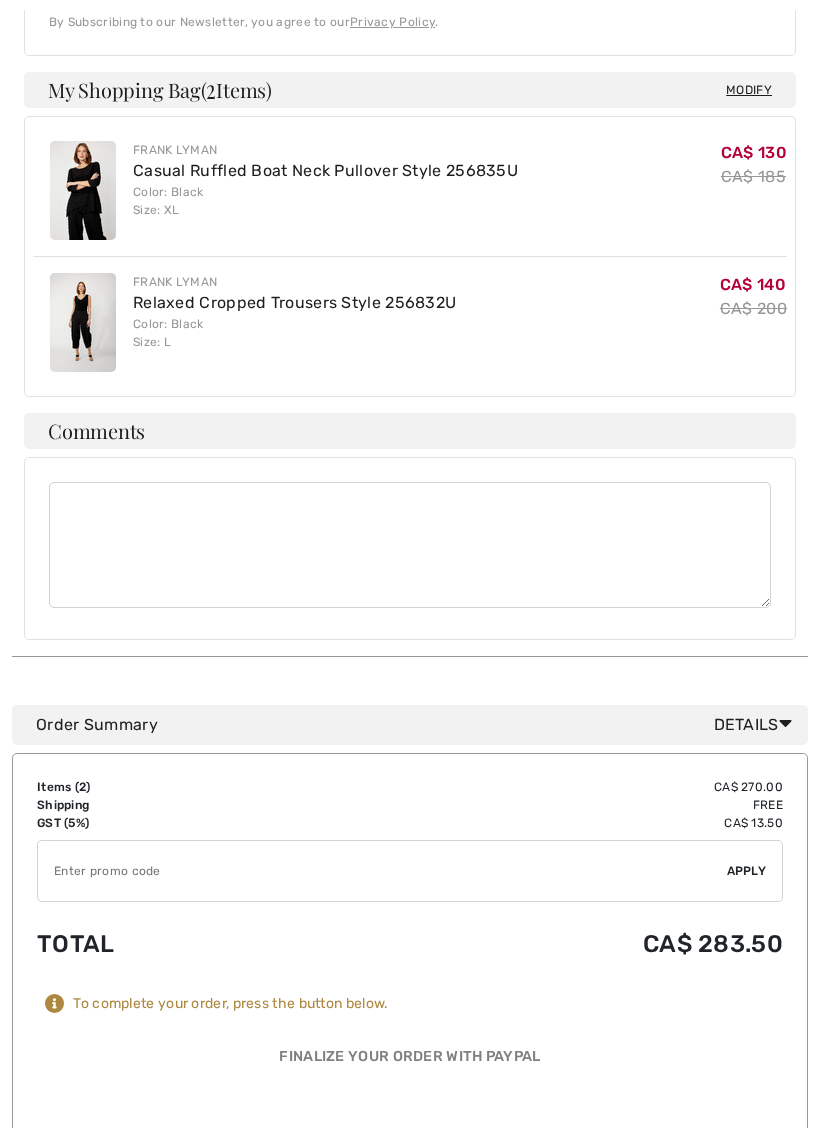 type on "L" 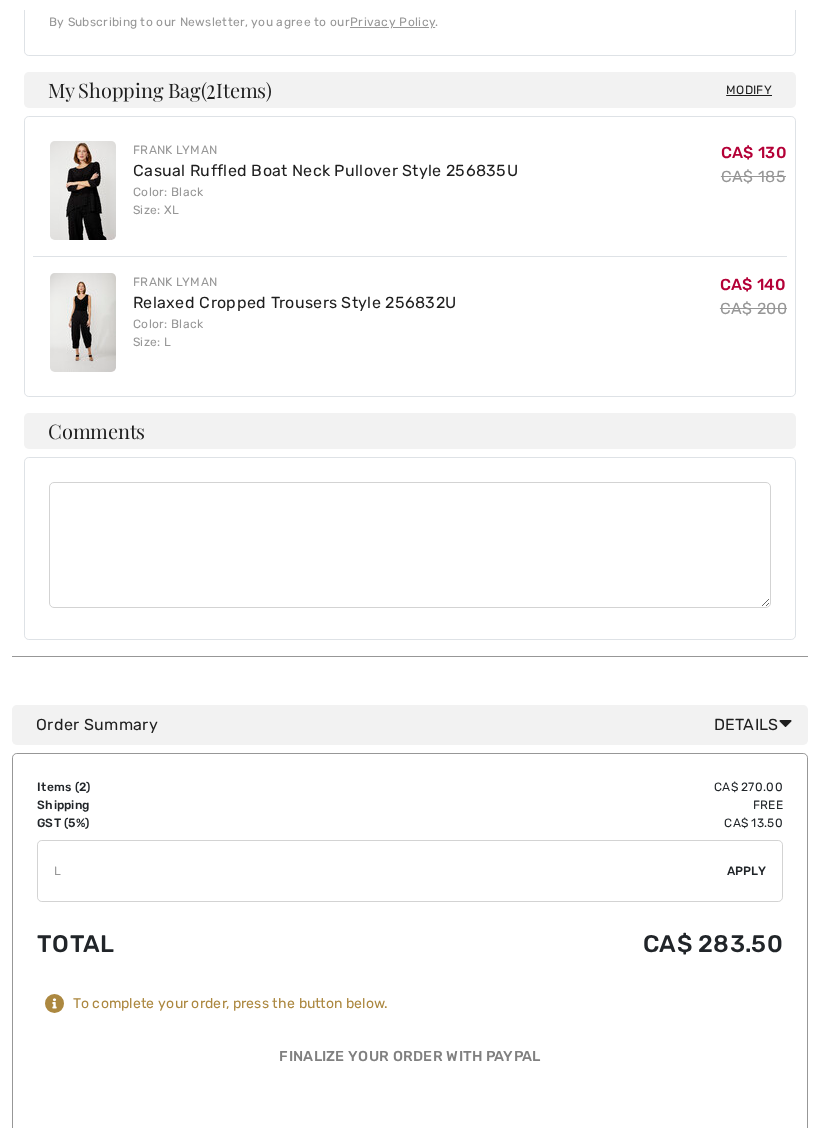type on "L" 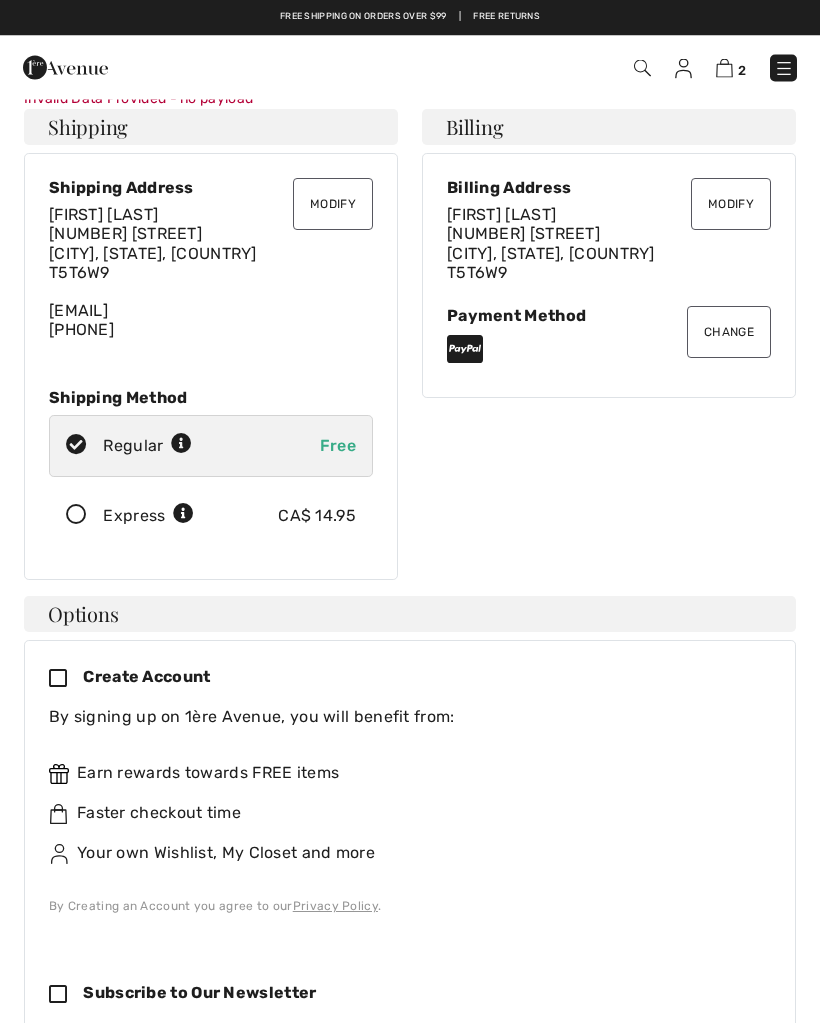 scroll, scrollTop: 0, scrollLeft: 0, axis: both 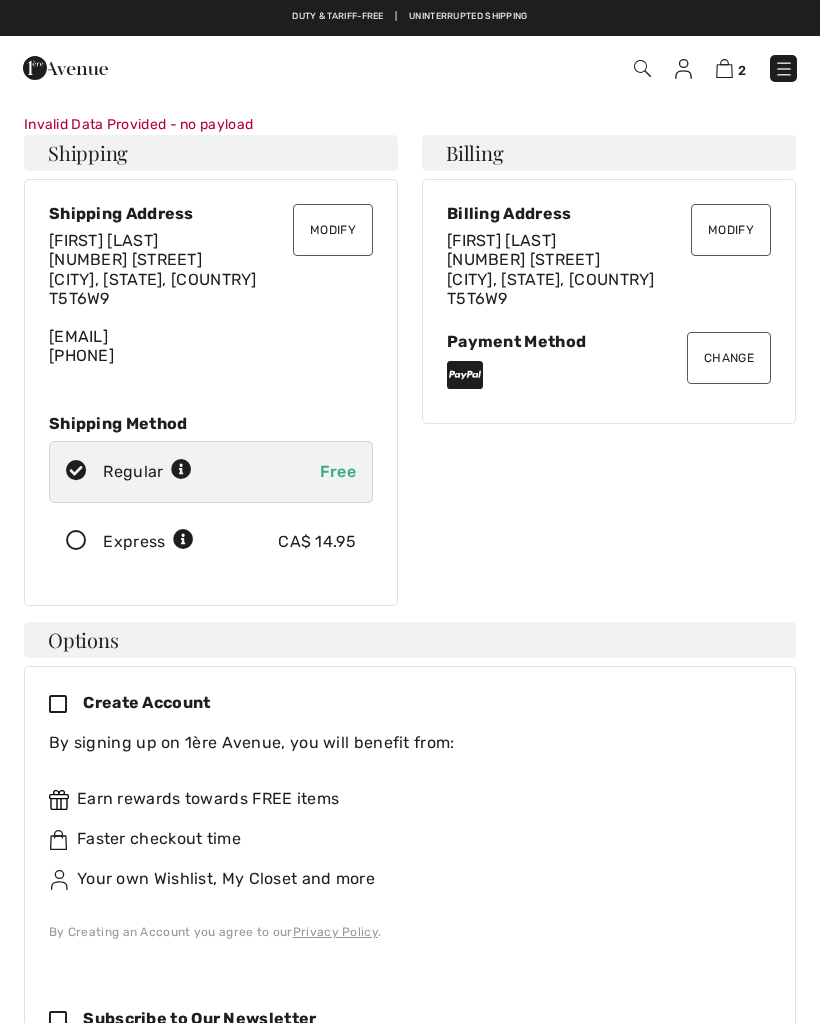 type on "R" 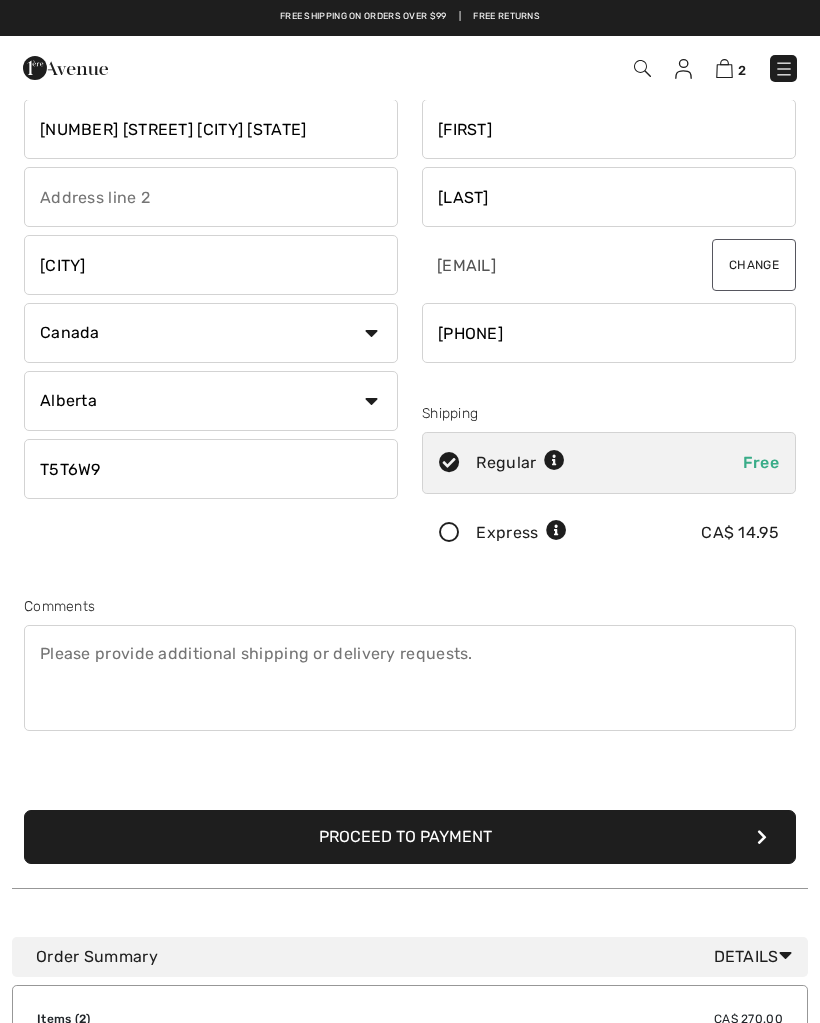 scroll, scrollTop: 0, scrollLeft: 0, axis: both 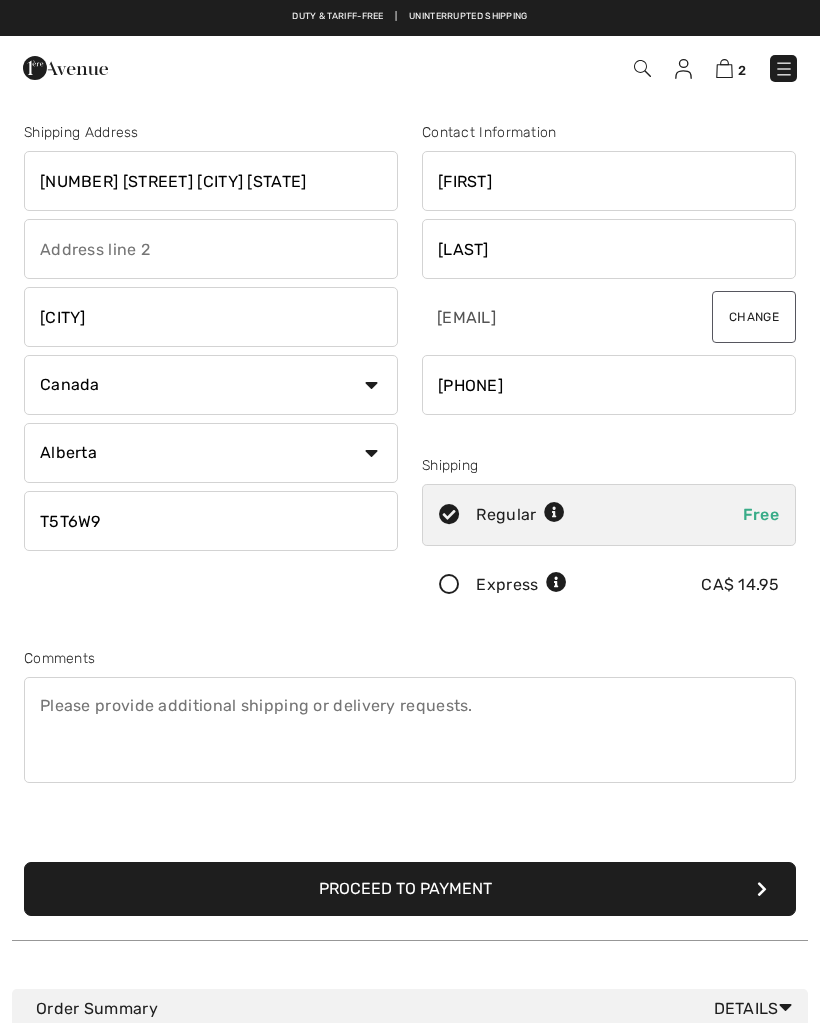click on "Change" at bounding box center [754, 317] 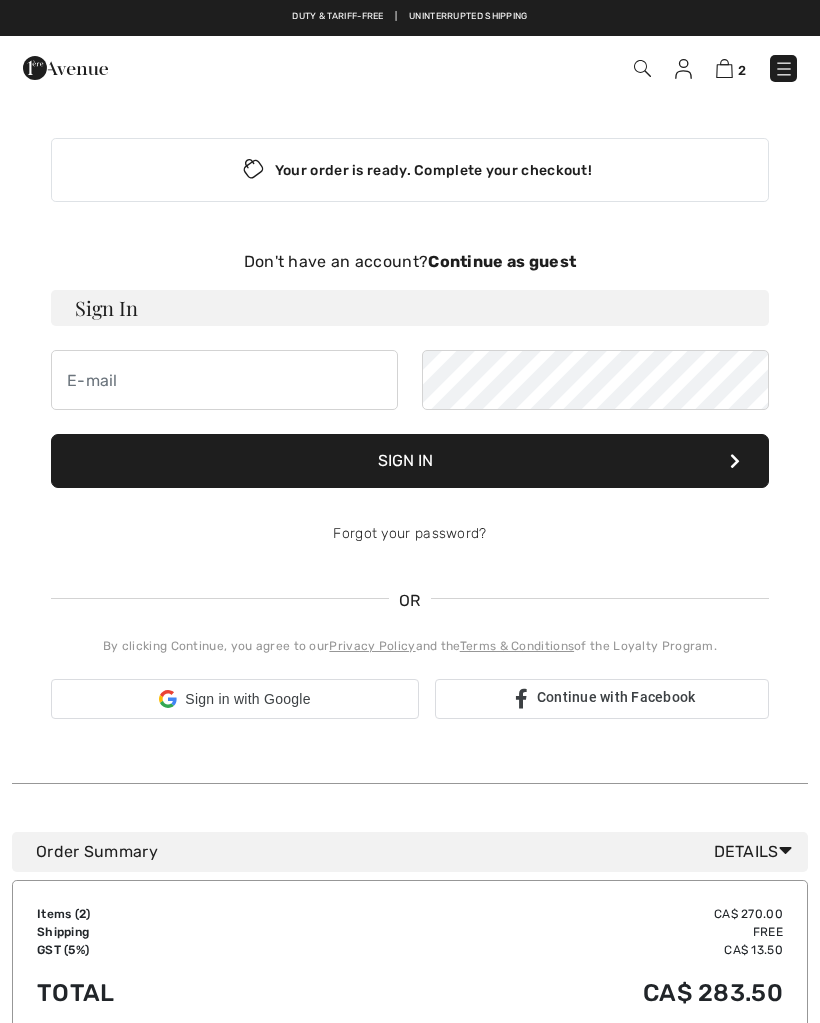 scroll, scrollTop: 0, scrollLeft: 0, axis: both 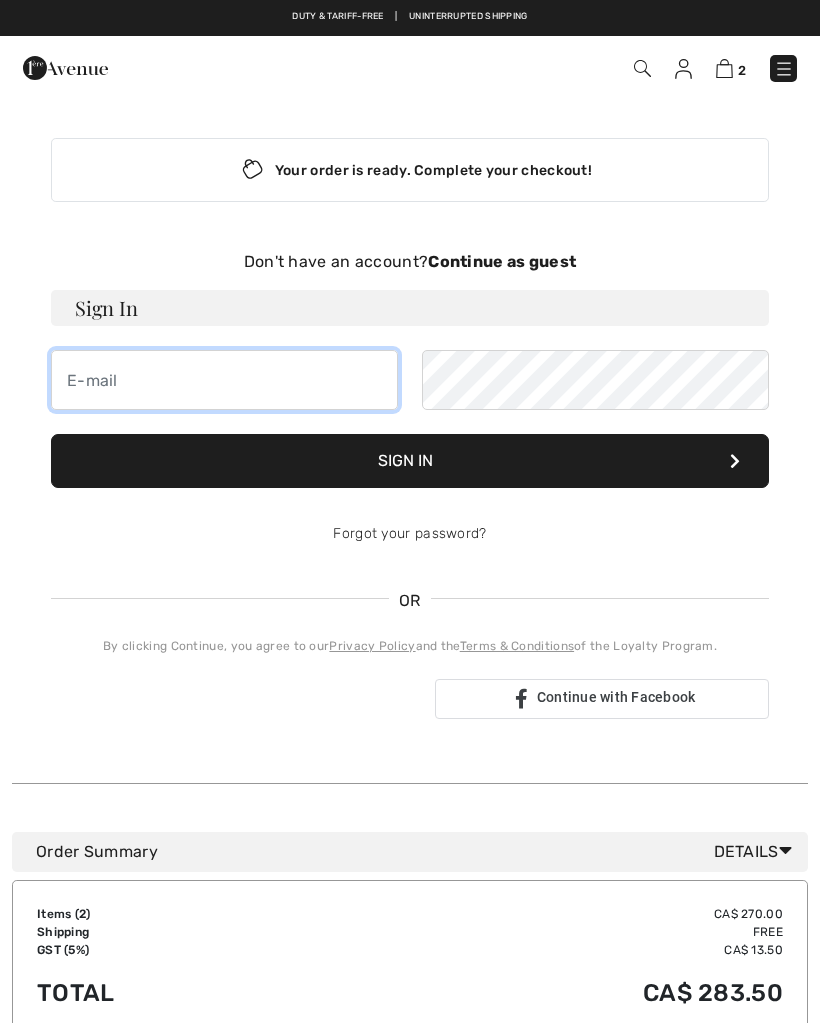 click at bounding box center (224, 380) 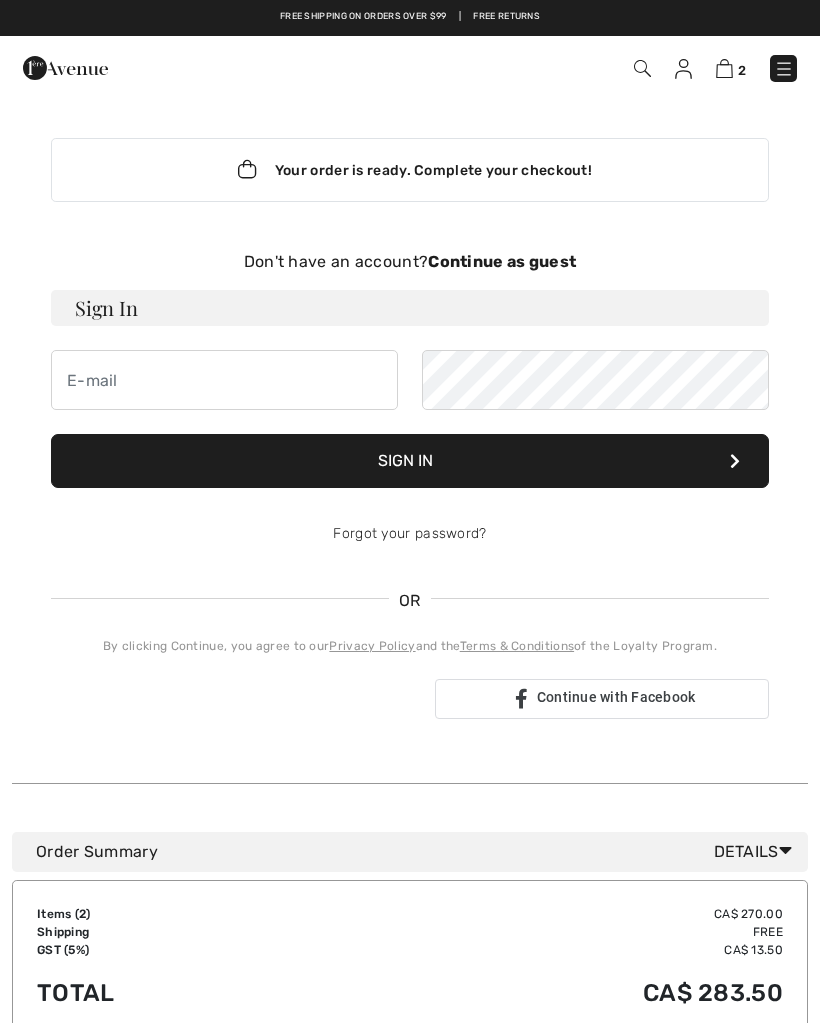 click at bounding box center [235, 699] 